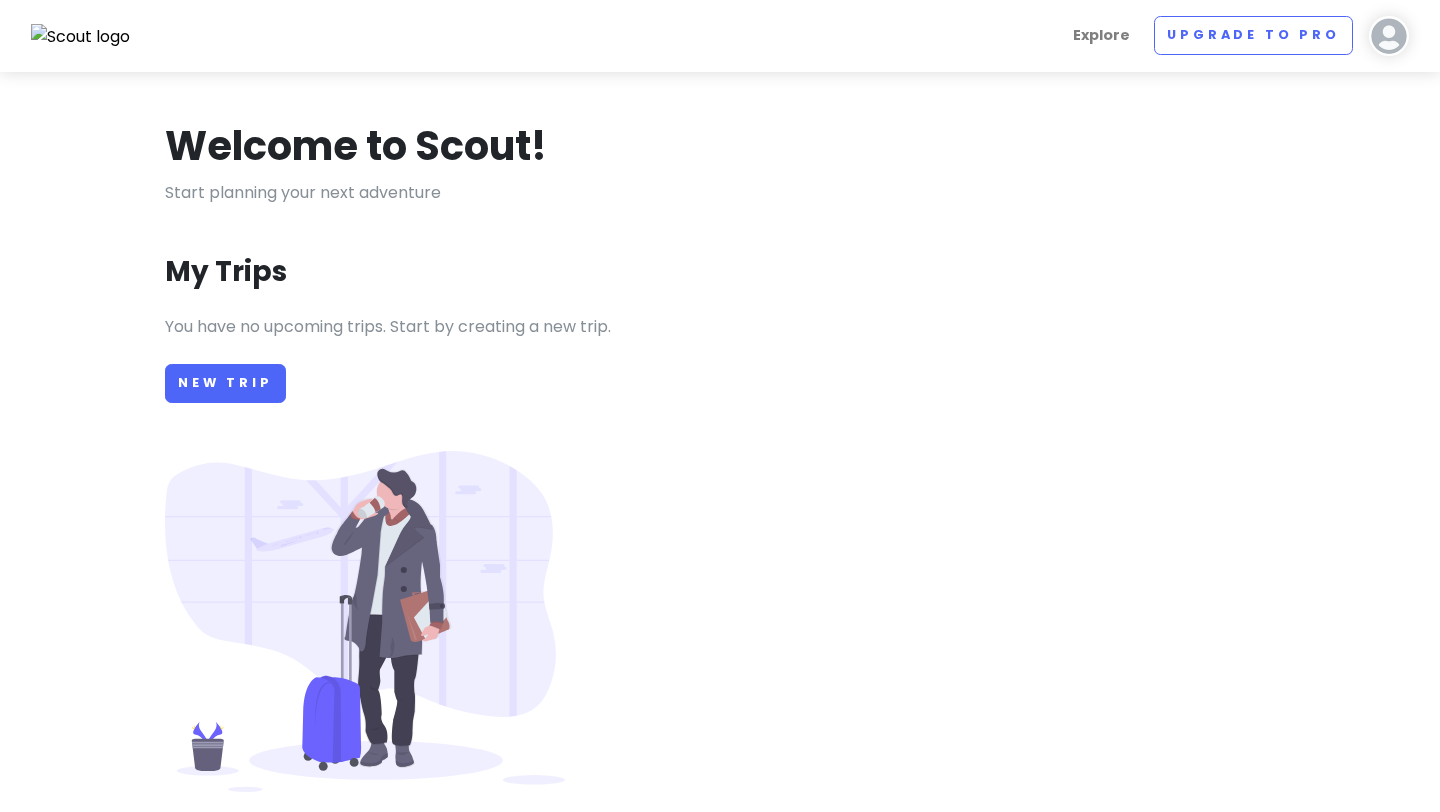 scroll, scrollTop: 0, scrollLeft: 0, axis: both 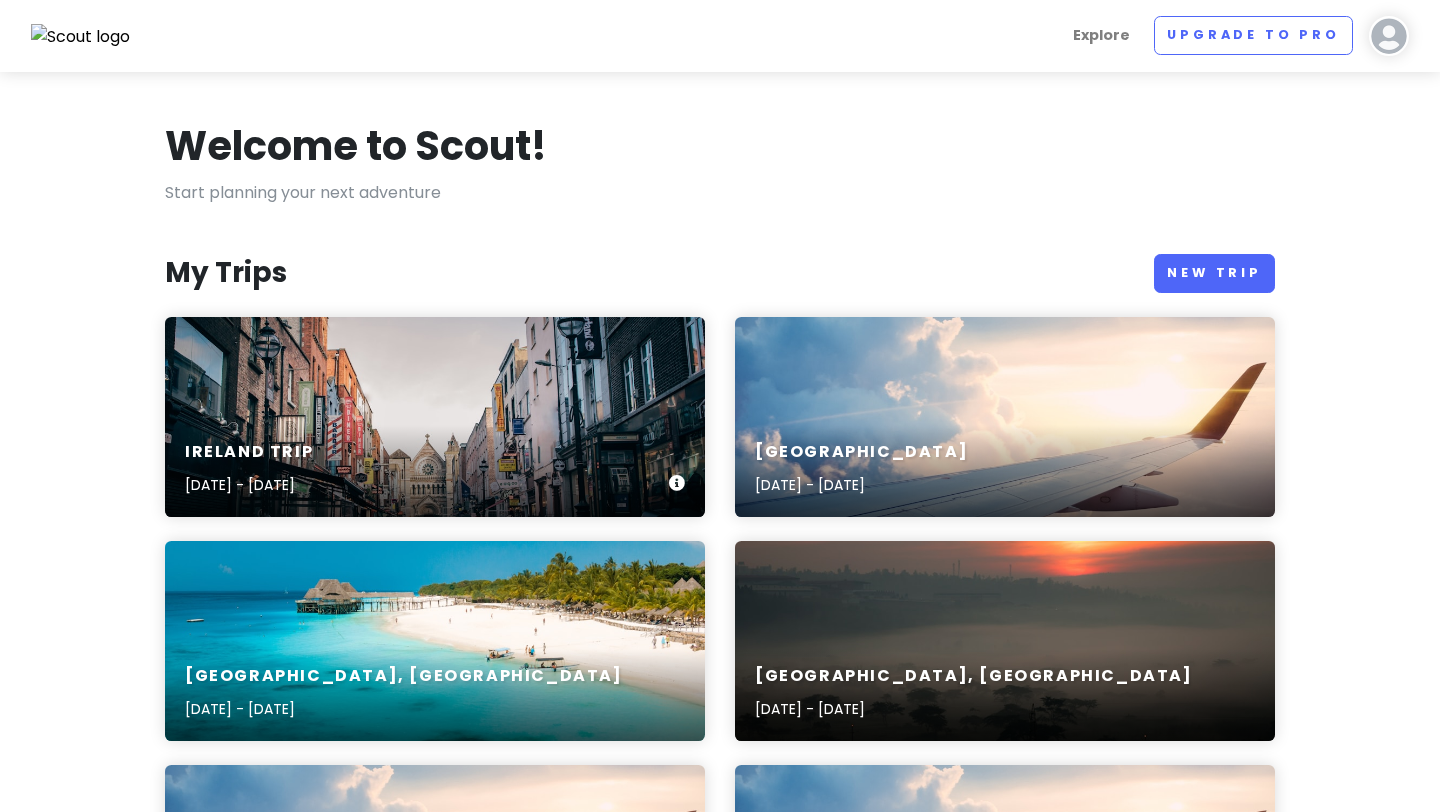 click on "Ireland Trip [DATE] - [DATE]" at bounding box center [435, 417] 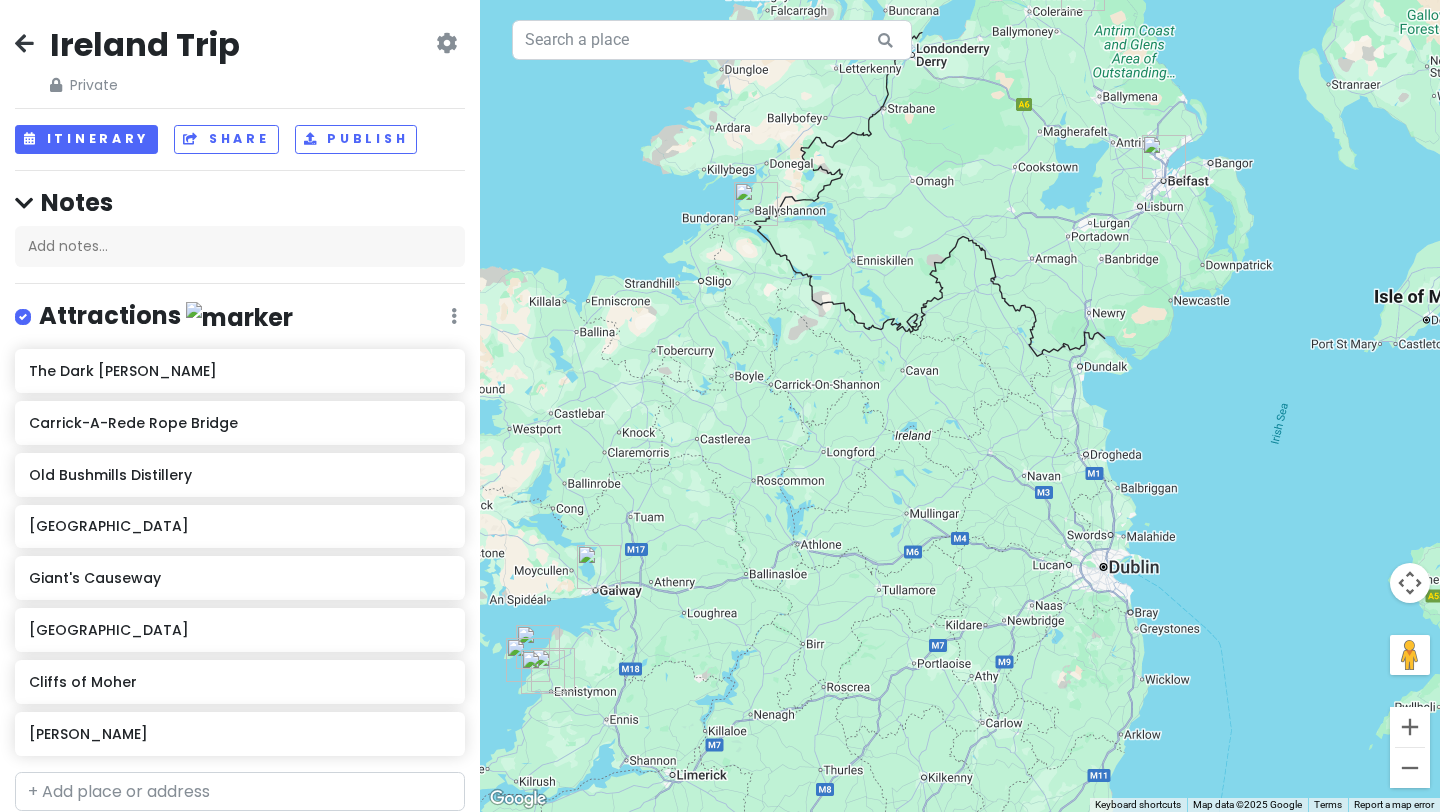 drag, startPoint x: 1013, startPoint y: 548, endPoint x: 893, endPoint y: 476, distance: 139.94284 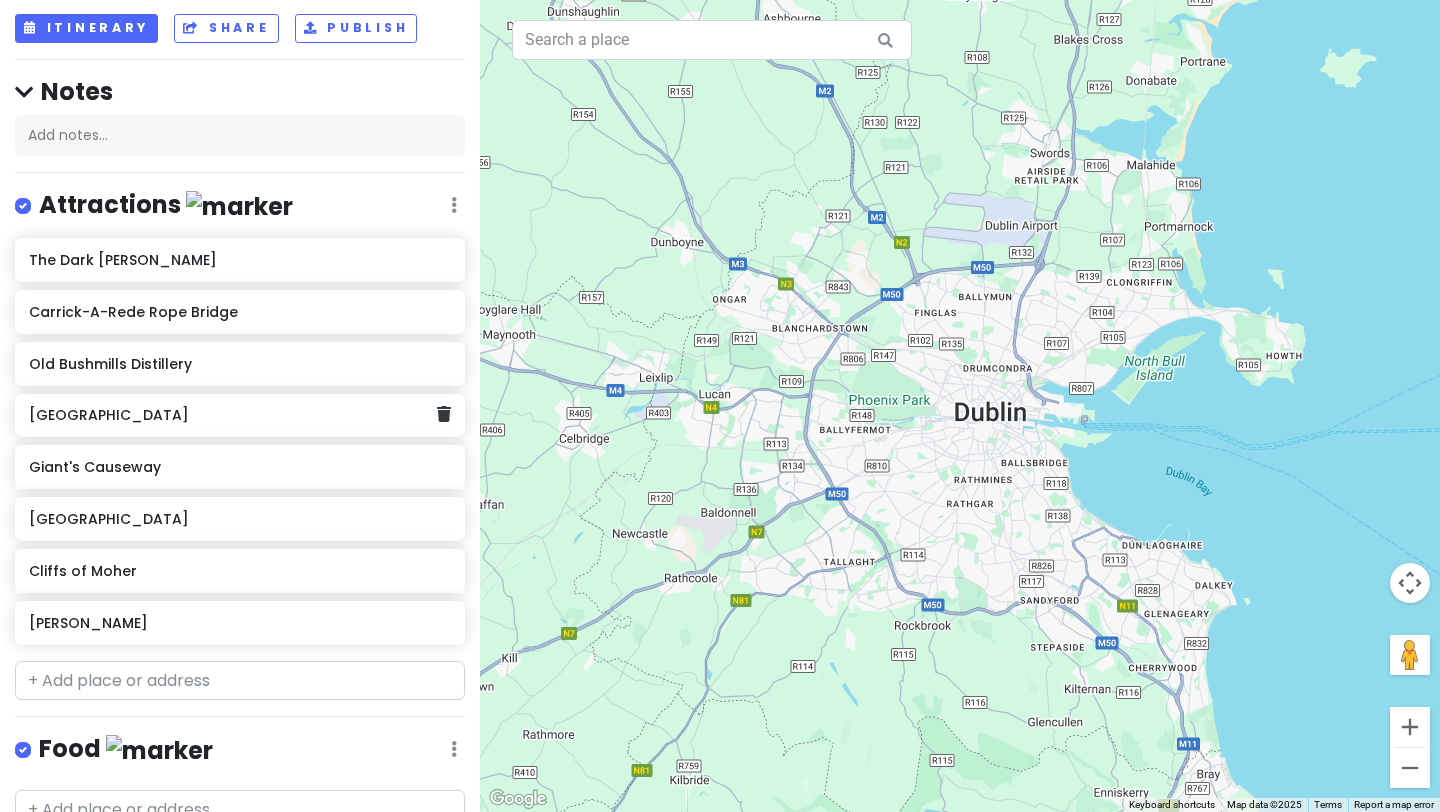 scroll, scrollTop: 288, scrollLeft: 0, axis: vertical 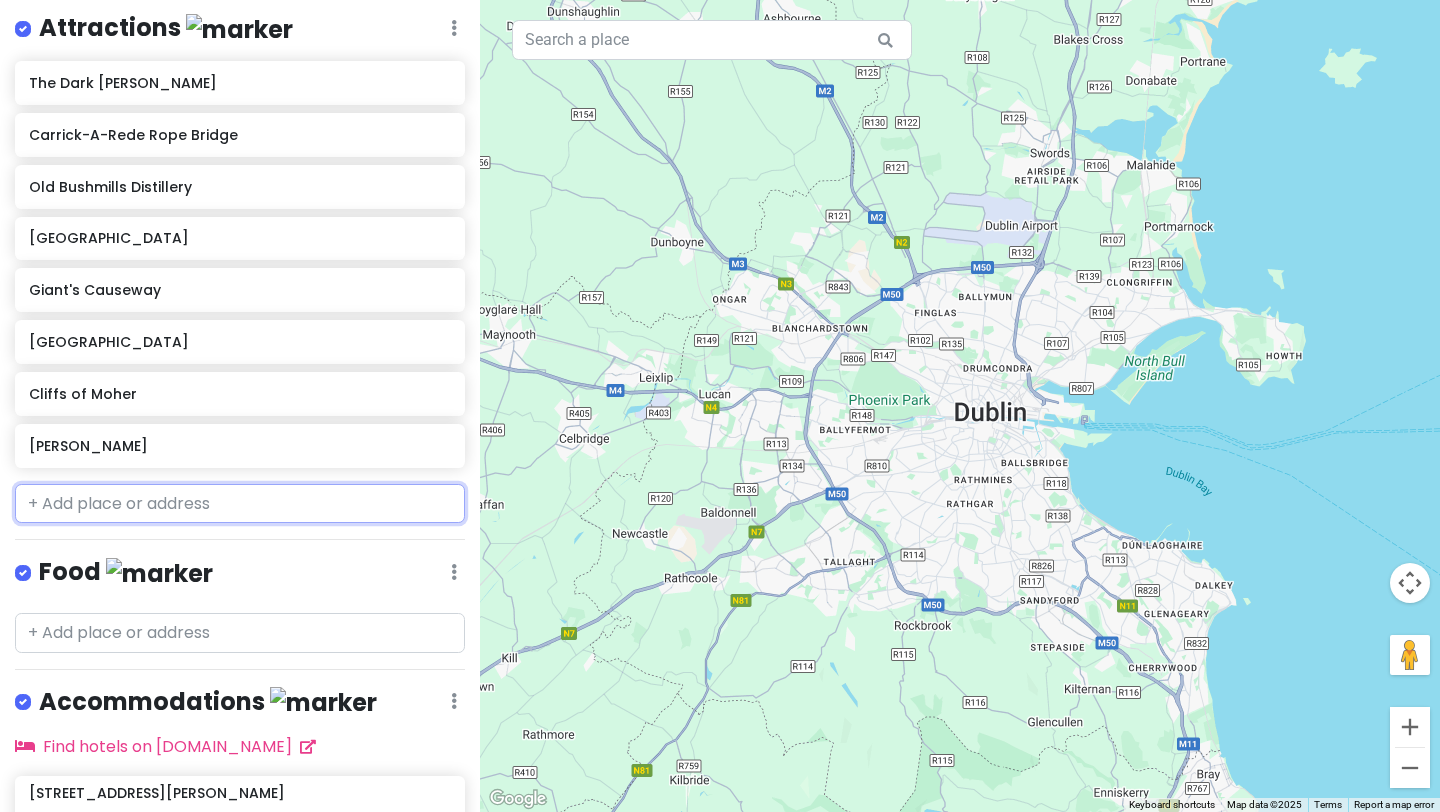 click at bounding box center [240, 504] 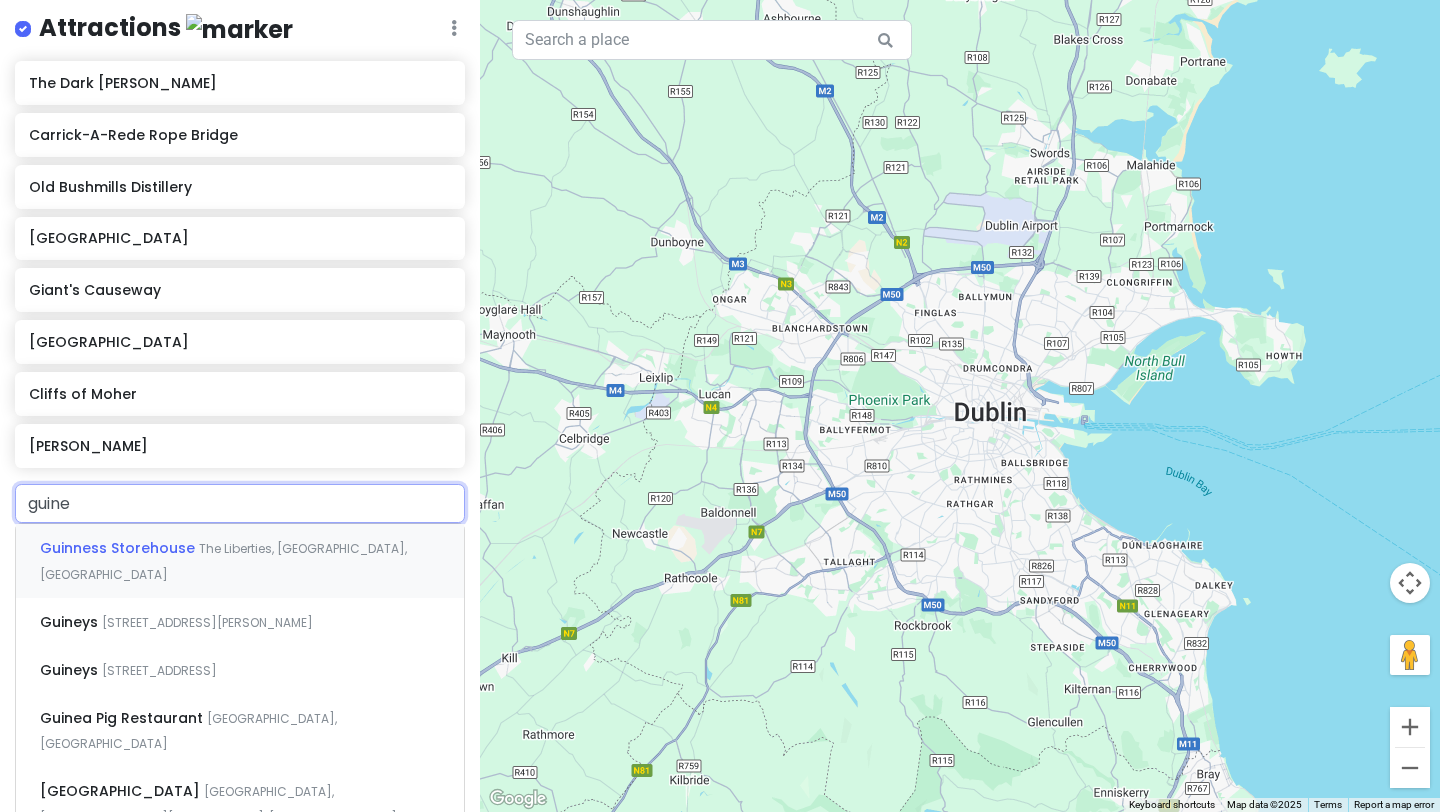 type on "guines" 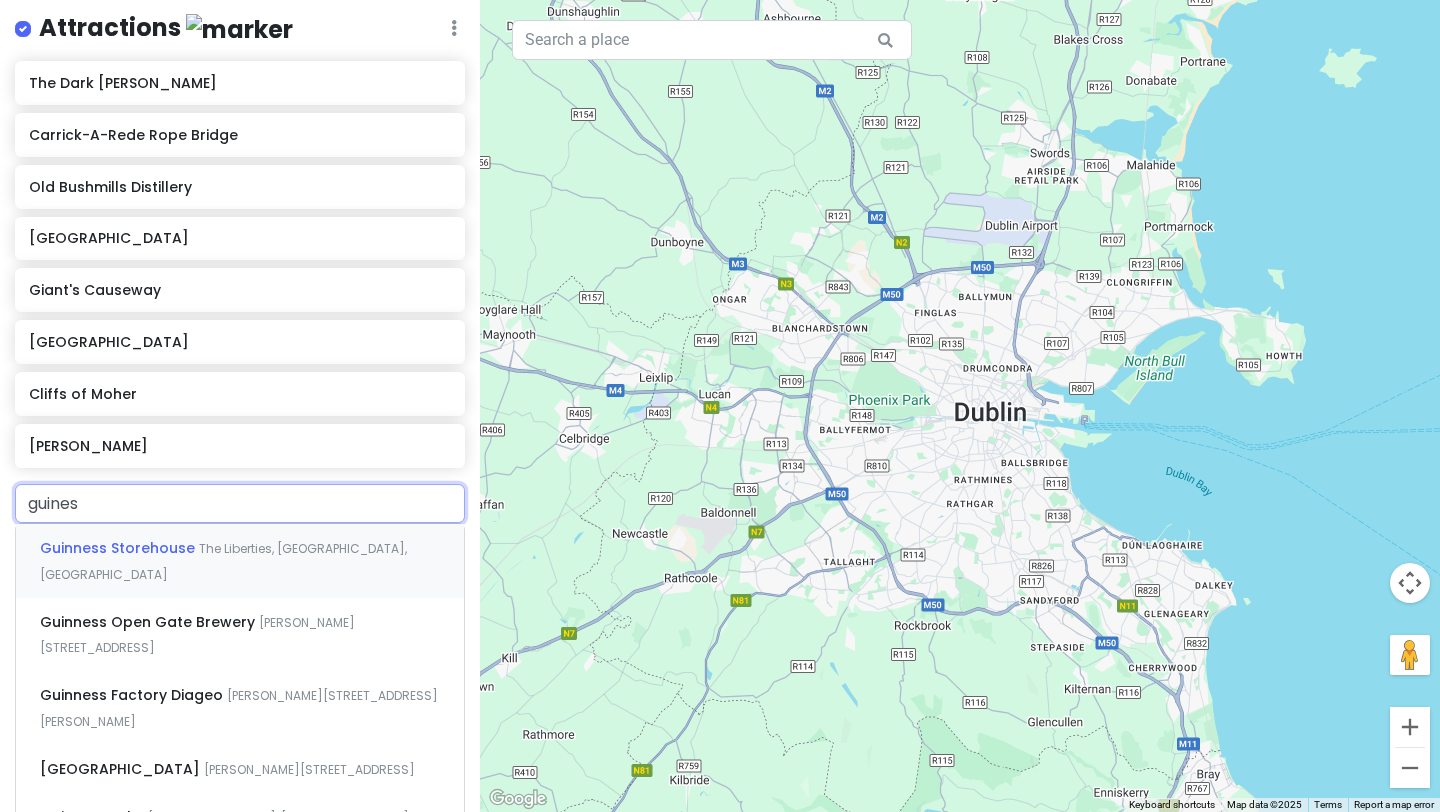 click on "Guinness Storehouse" at bounding box center [119, 548] 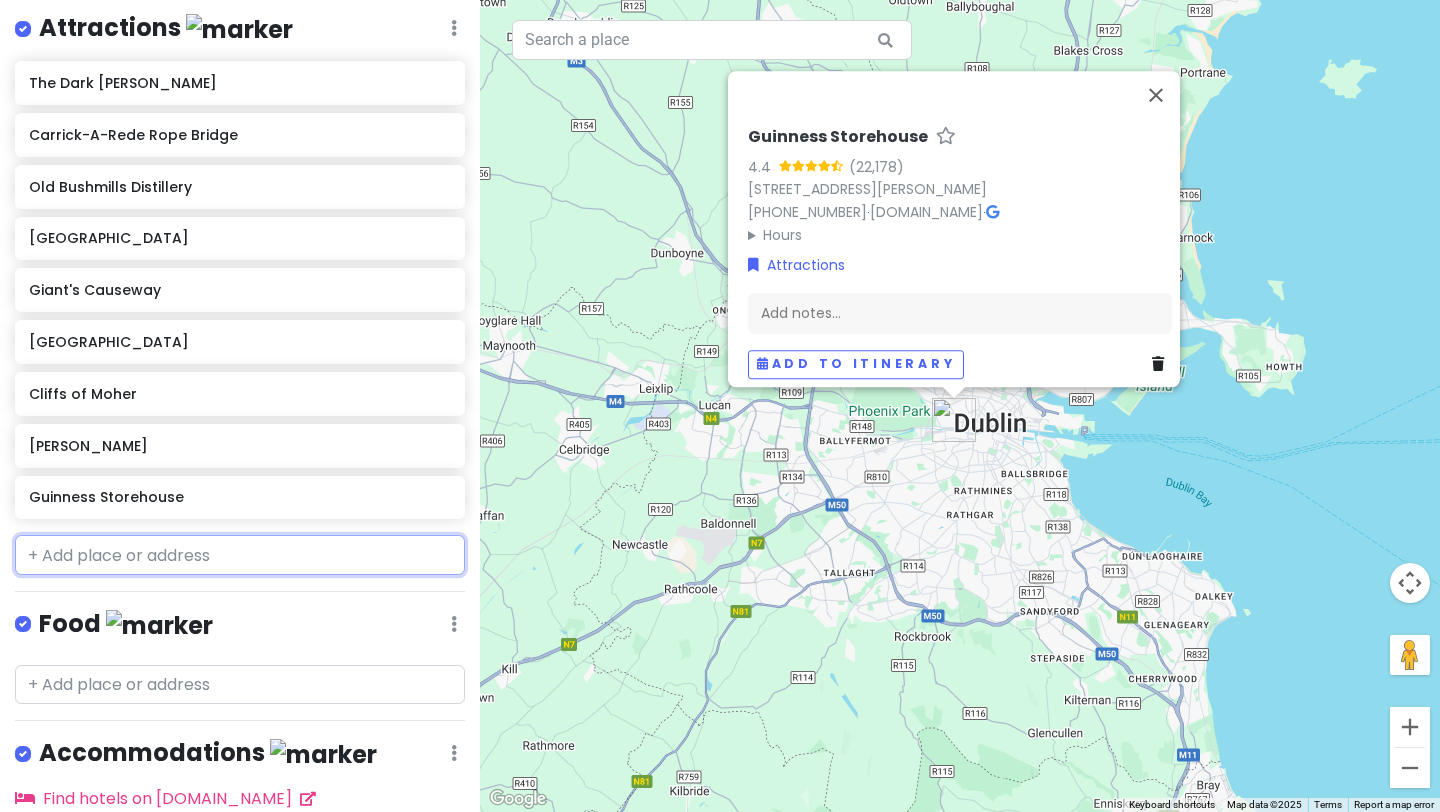 click at bounding box center [240, 555] 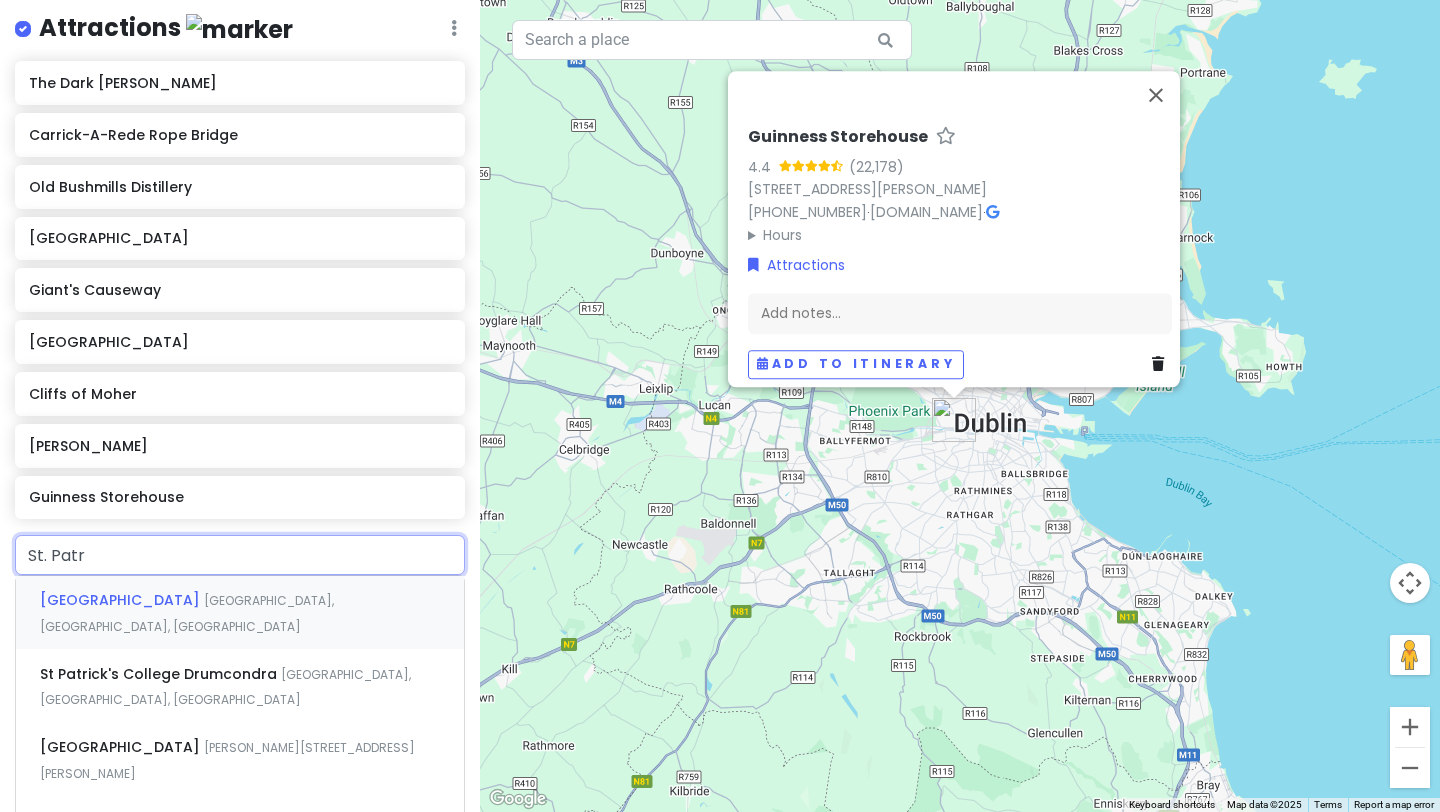 type on "St. Patri" 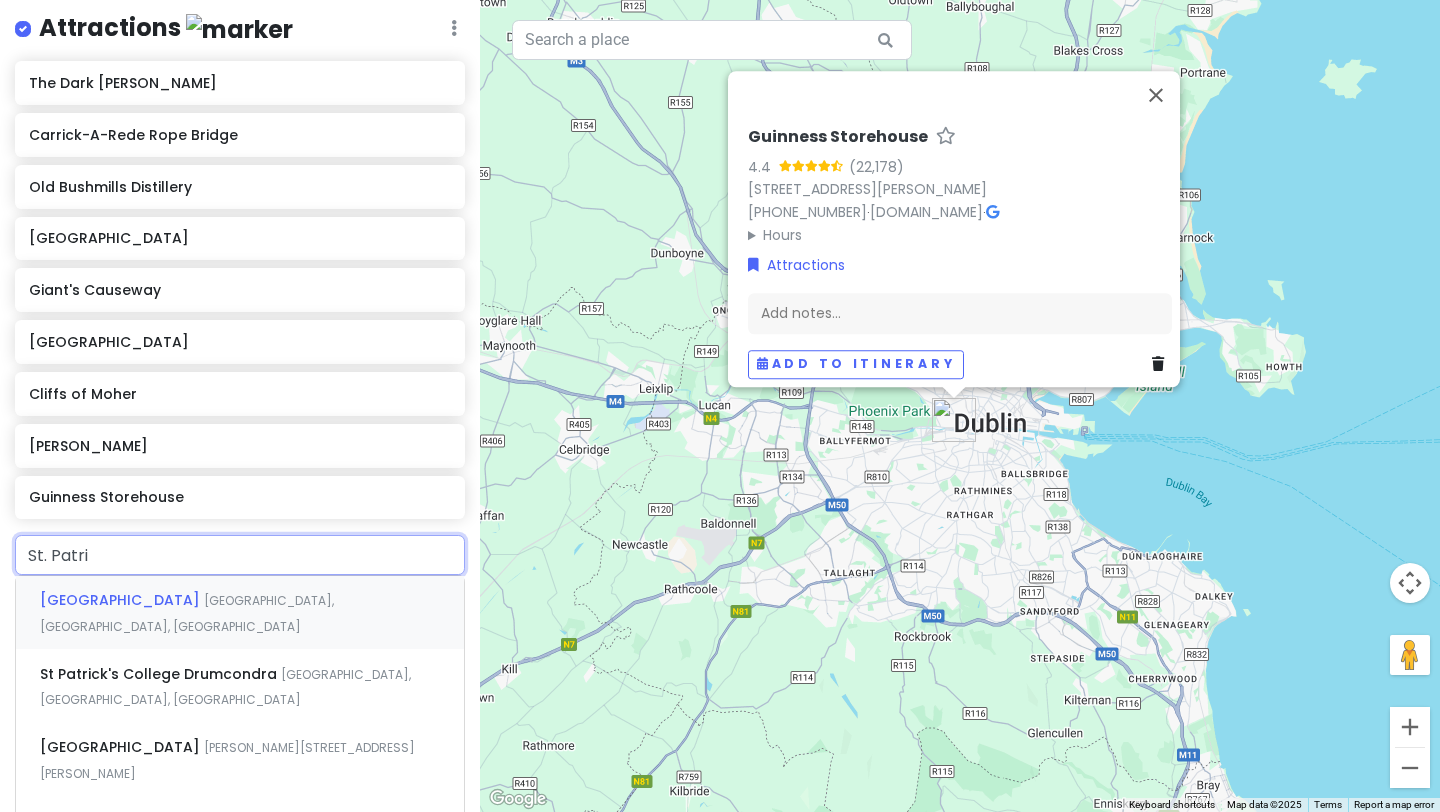 click on "[GEOGRAPHIC_DATA]" at bounding box center (122, 600) 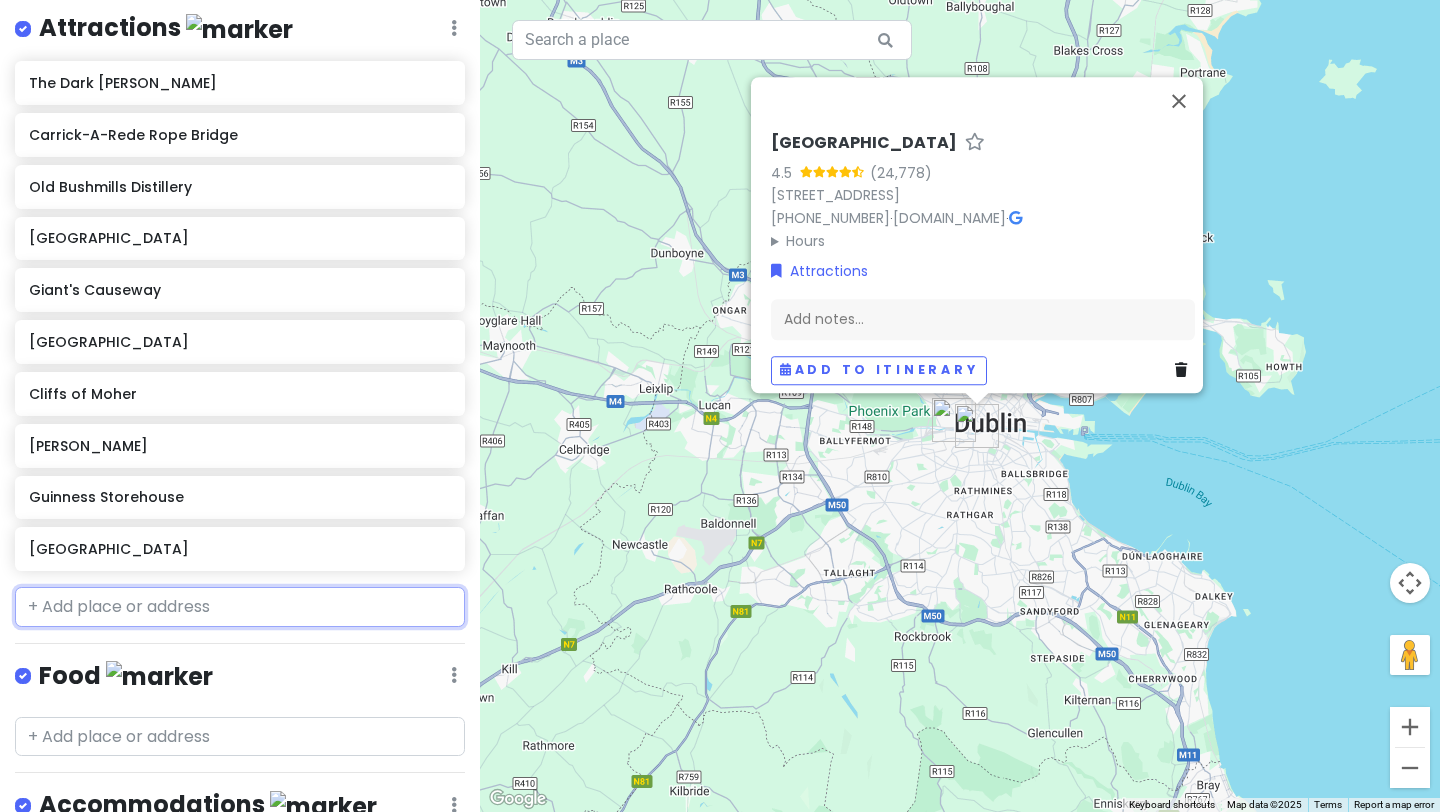 click at bounding box center [240, 607] 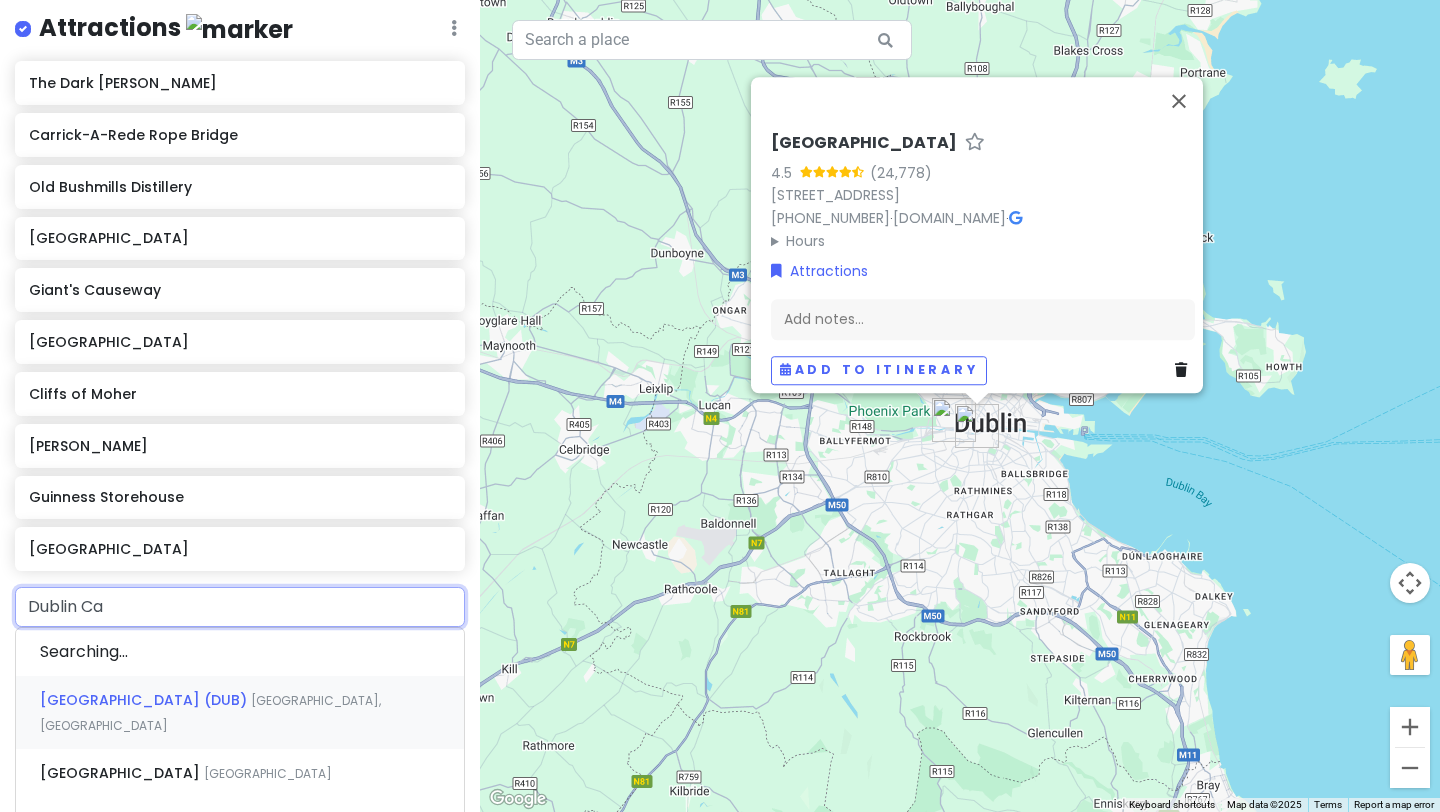 type on "Dublin Cas" 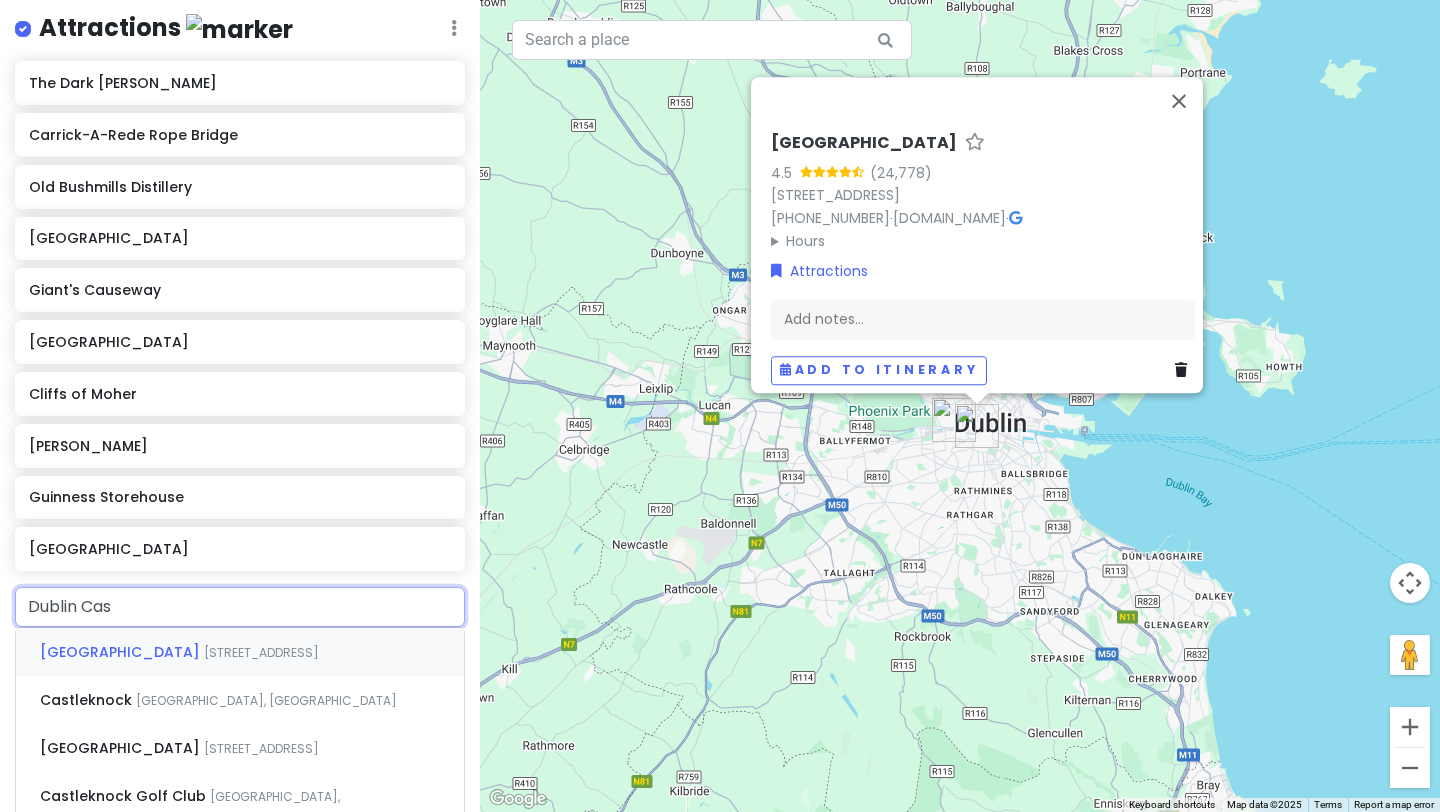 click on "[GEOGRAPHIC_DATA]" at bounding box center (122, 652) 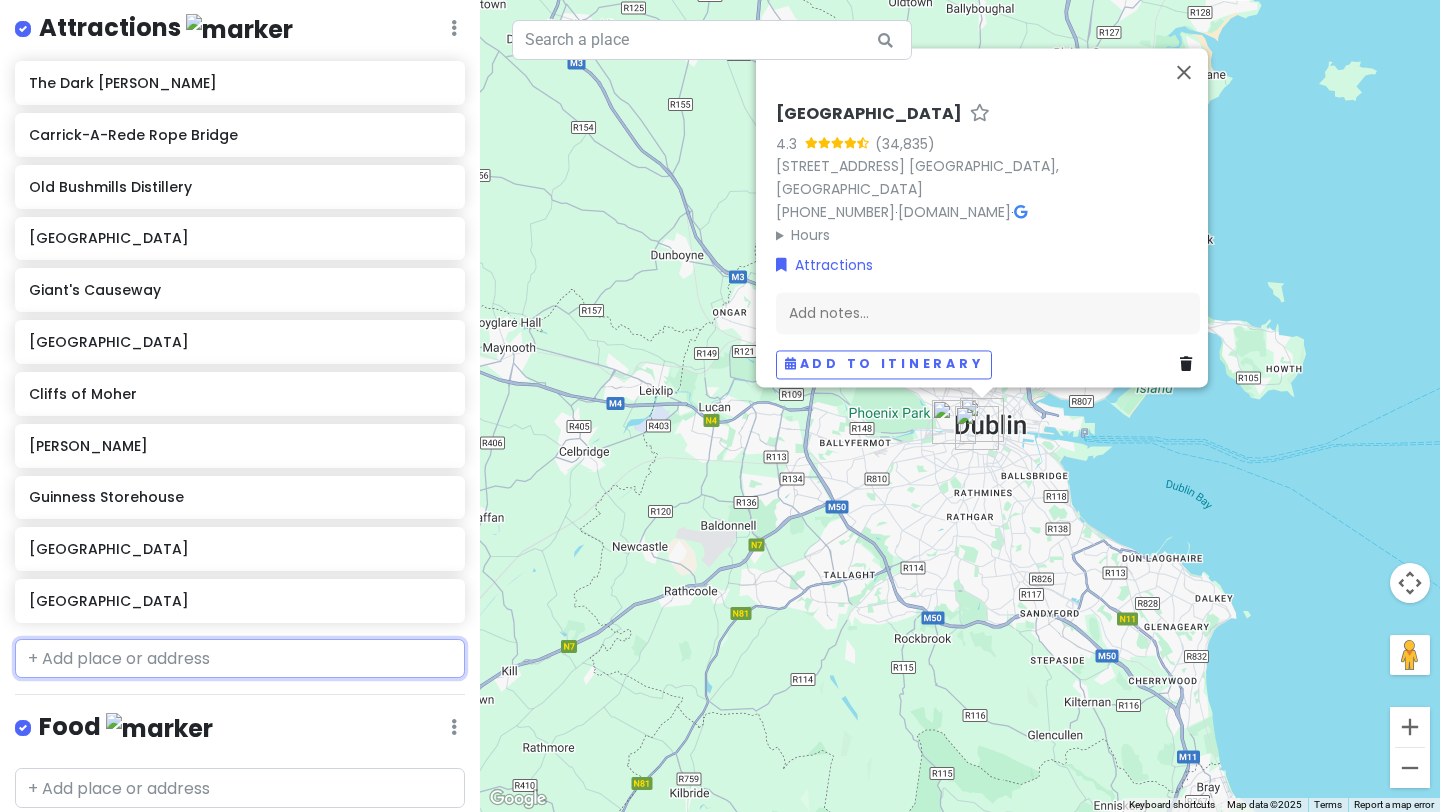 click at bounding box center [240, 659] 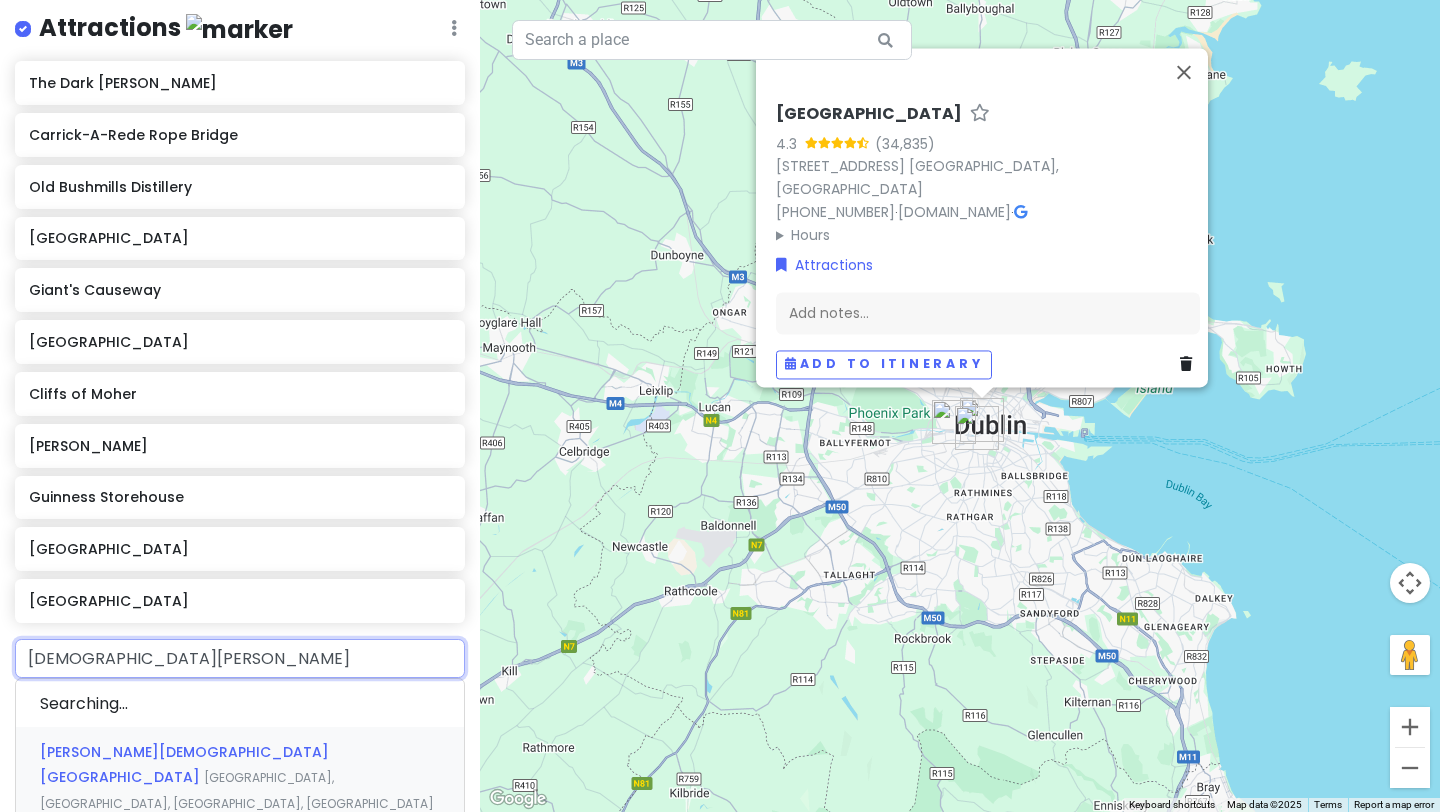 type on "[PERSON_NAME]" 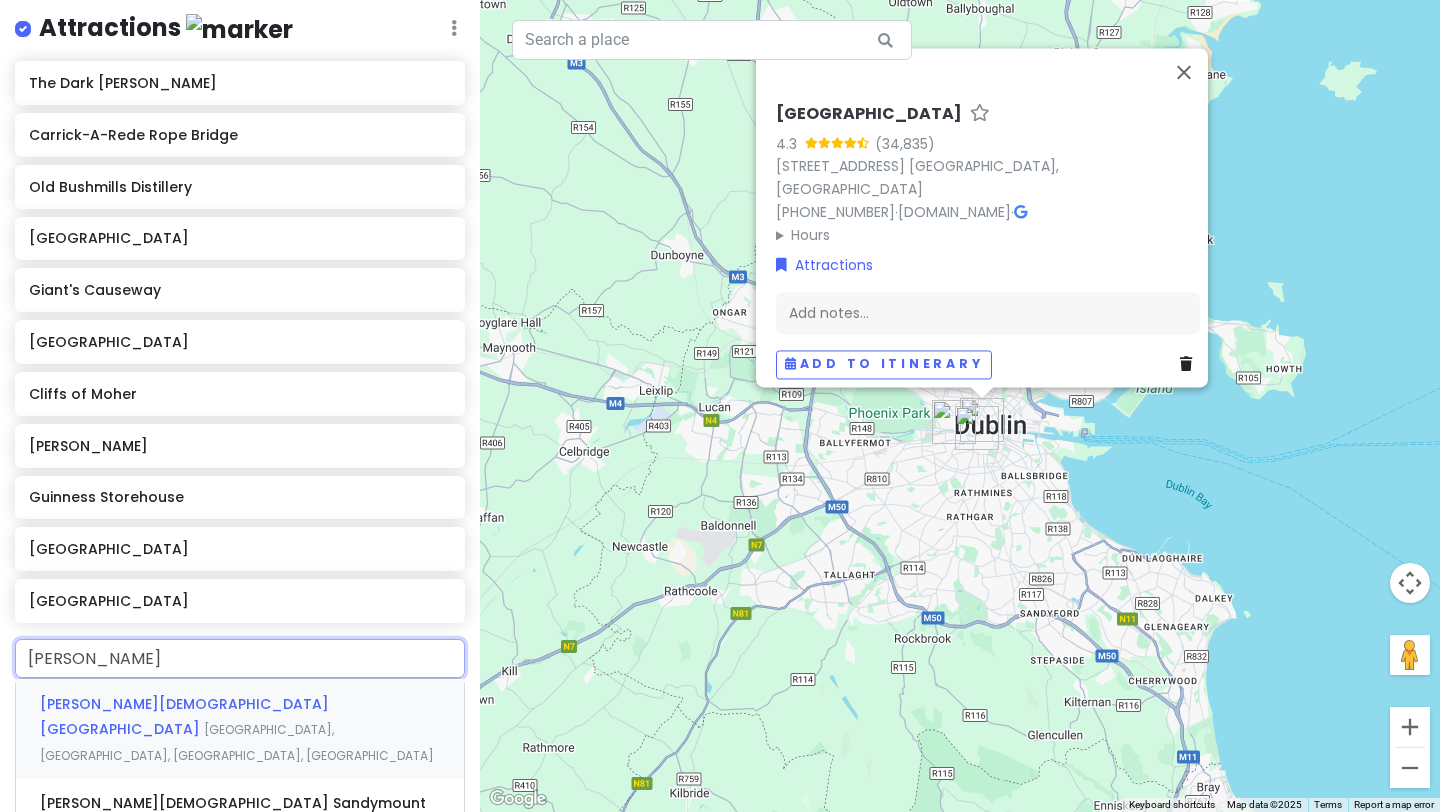 click on "[PERSON_NAME][DEMOGRAPHIC_DATA][GEOGRAPHIC_DATA]" at bounding box center (184, 717) 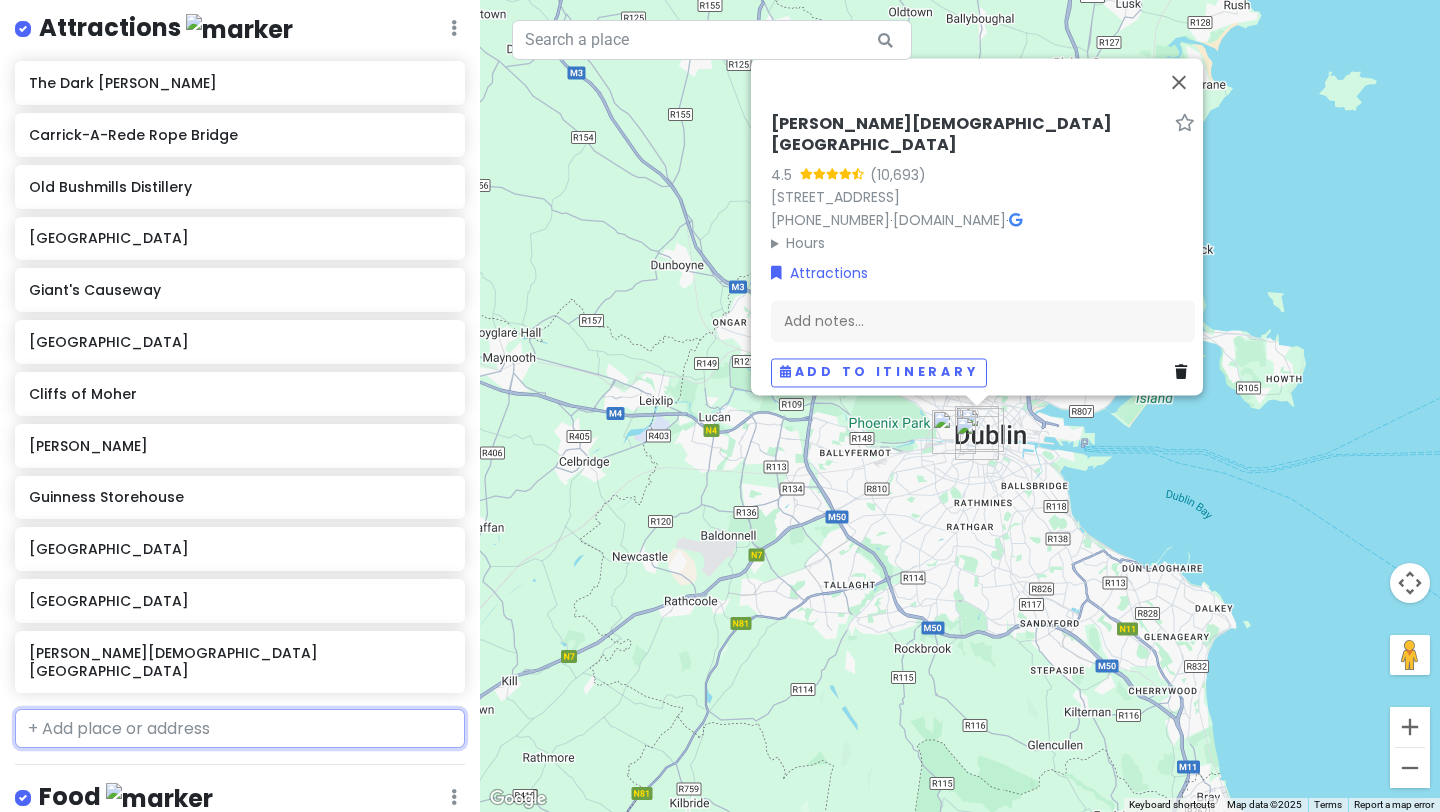 click at bounding box center (240, 729) 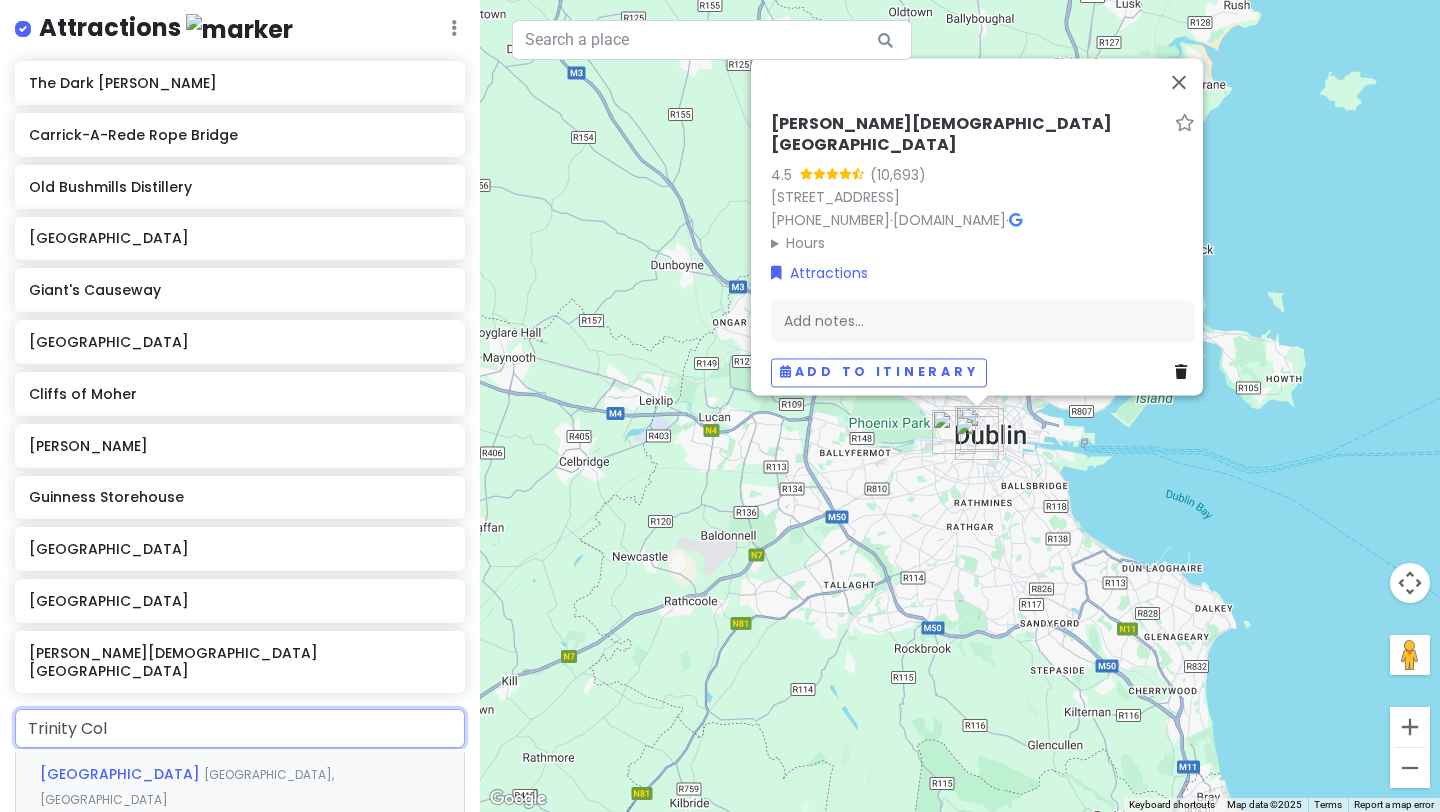 type on "Trinity Coll" 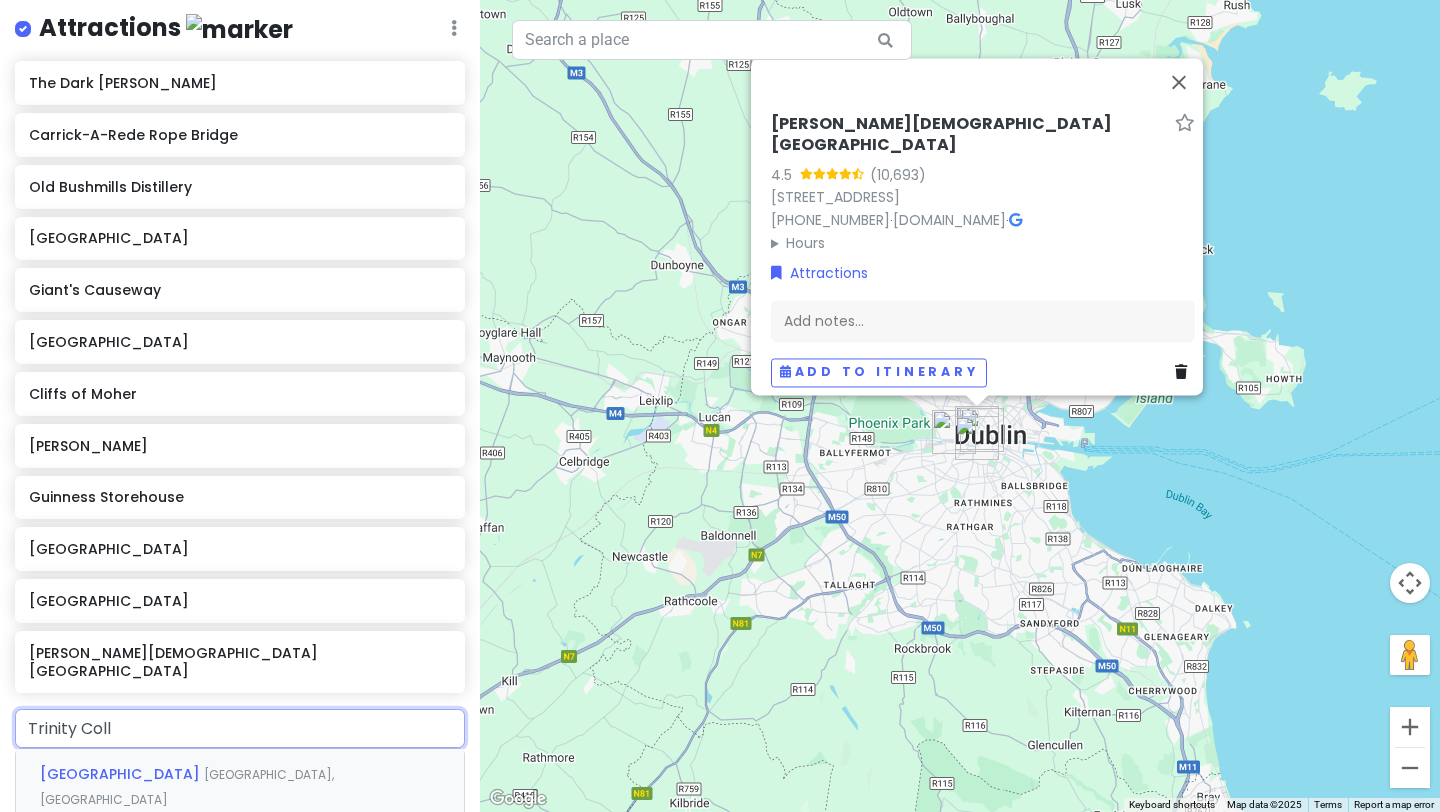 click on "[GEOGRAPHIC_DATA]" at bounding box center (122, 774) 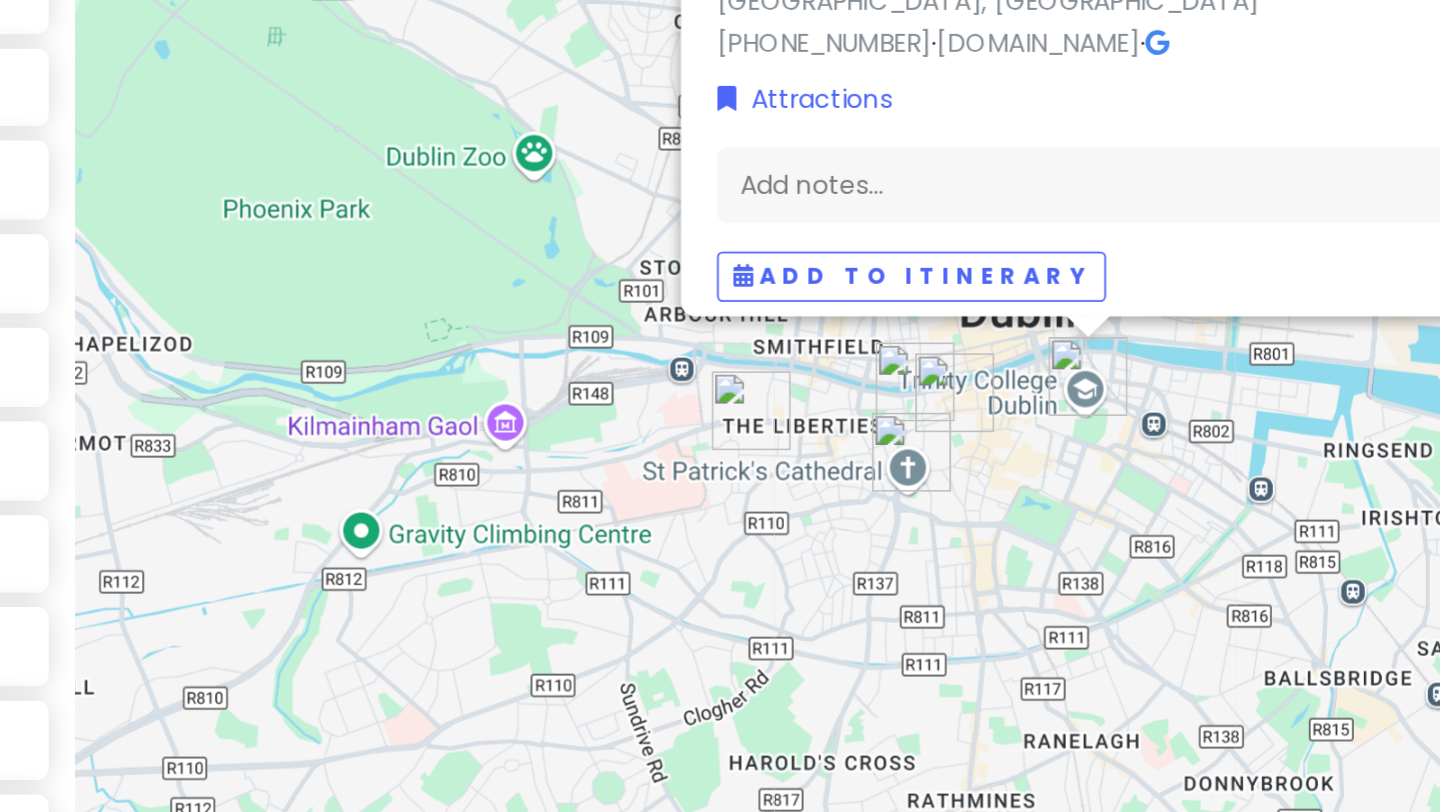 drag, startPoint x: 985, startPoint y: 475, endPoint x: 983, endPoint y: 376, distance: 99.0202 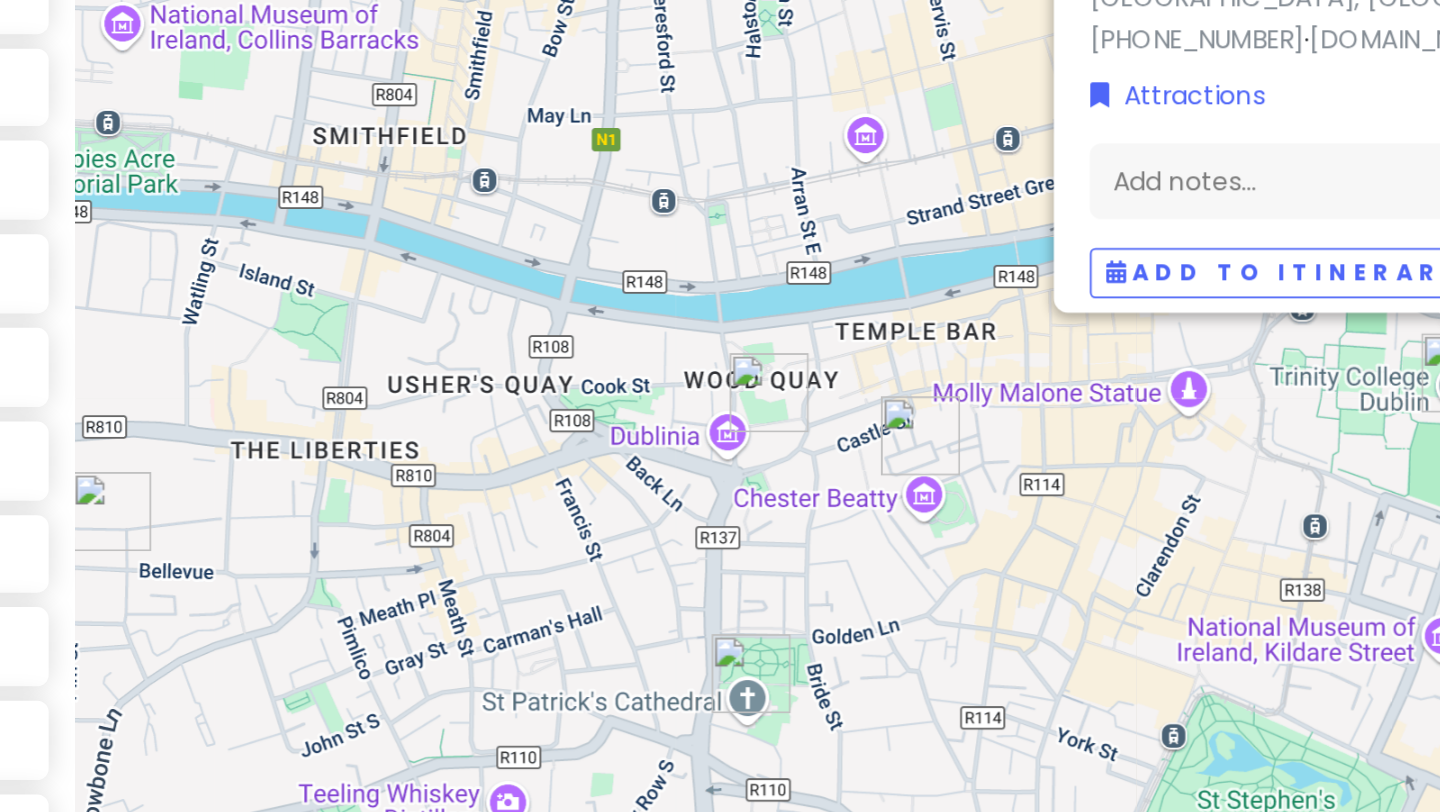 click at bounding box center [865, 408] 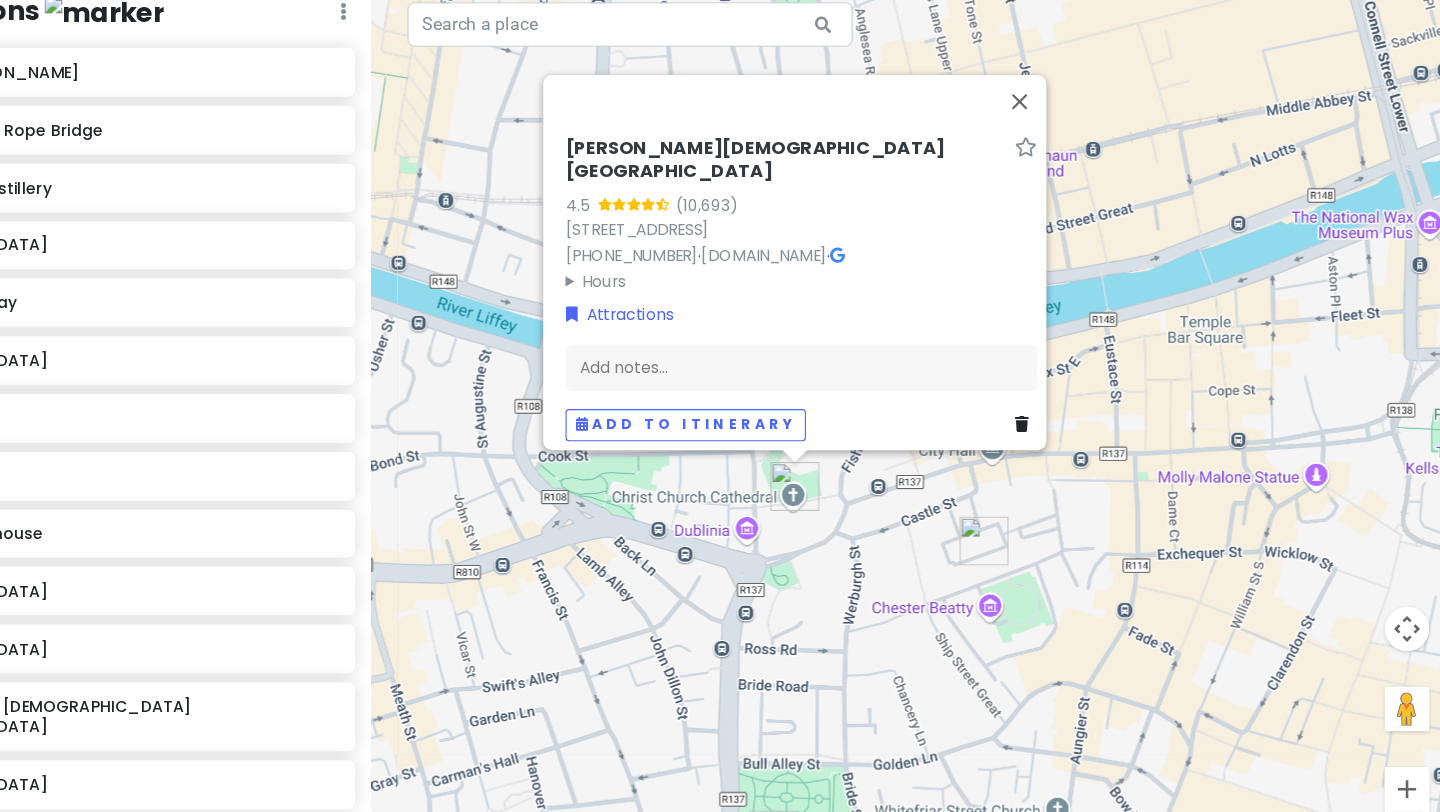 scroll, scrollTop: 0, scrollLeft: 0, axis: both 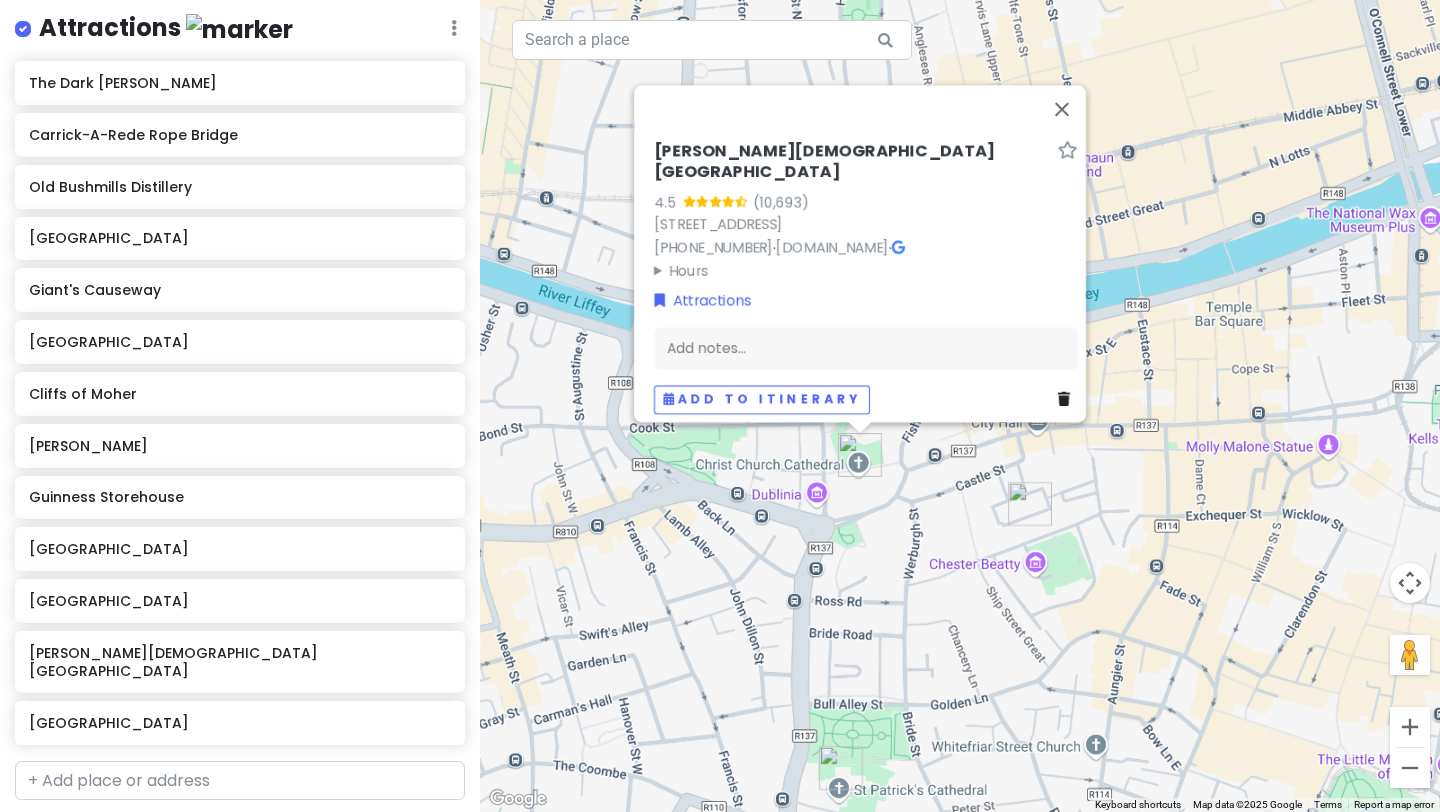 click at bounding box center [841, 768] 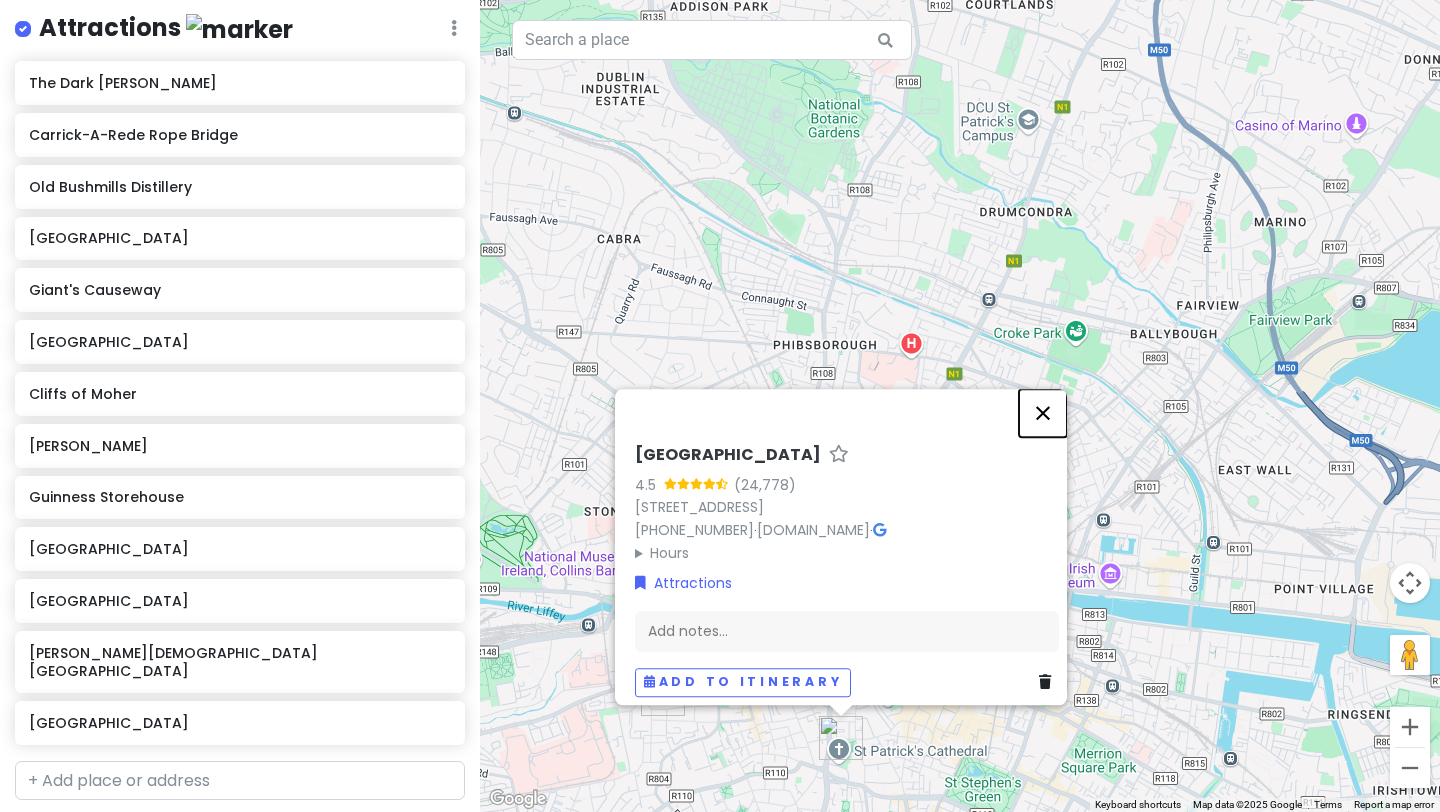 click at bounding box center [1043, 413] 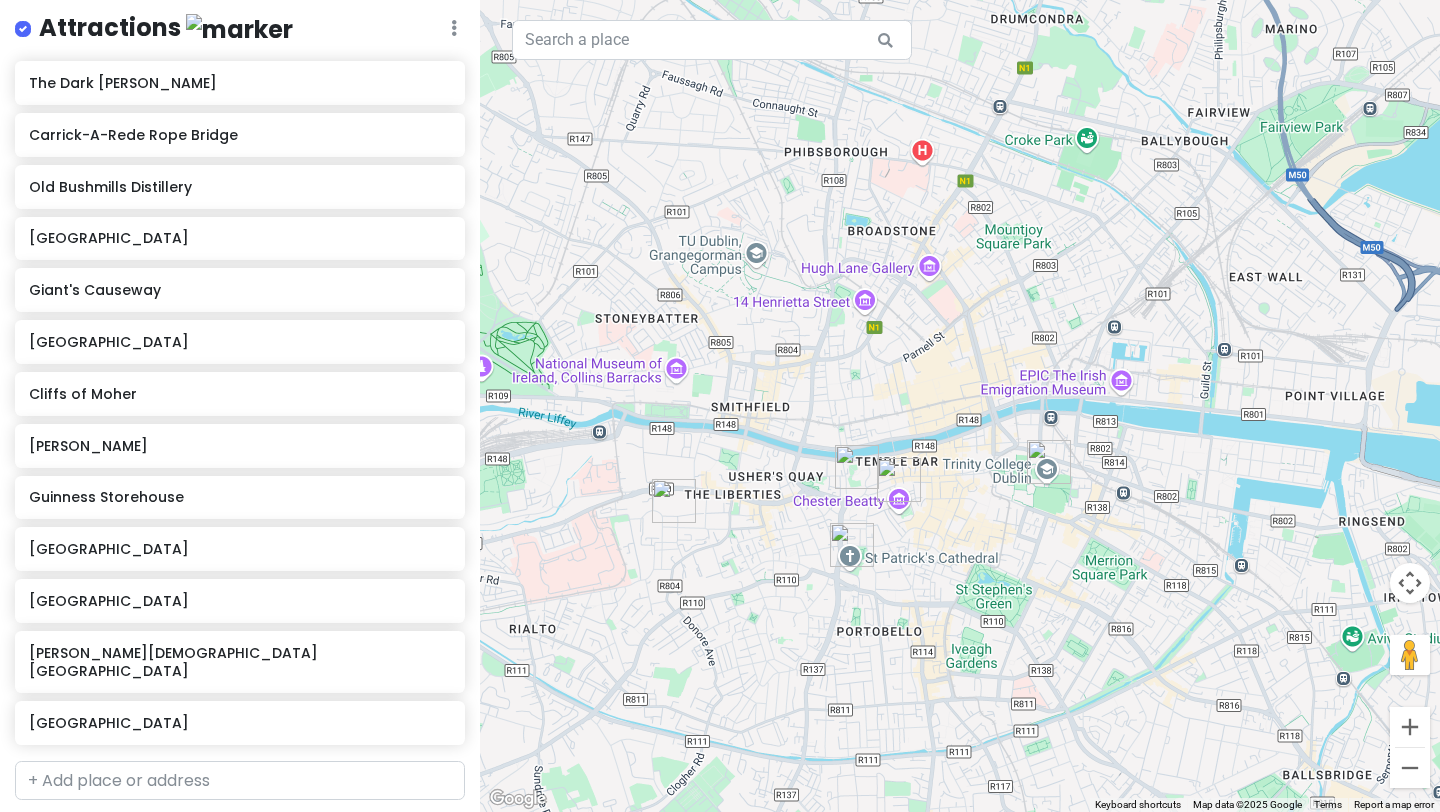 drag, startPoint x: 924, startPoint y: 647, endPoint x: 935, endPoint y: 452, distance: 195.31001 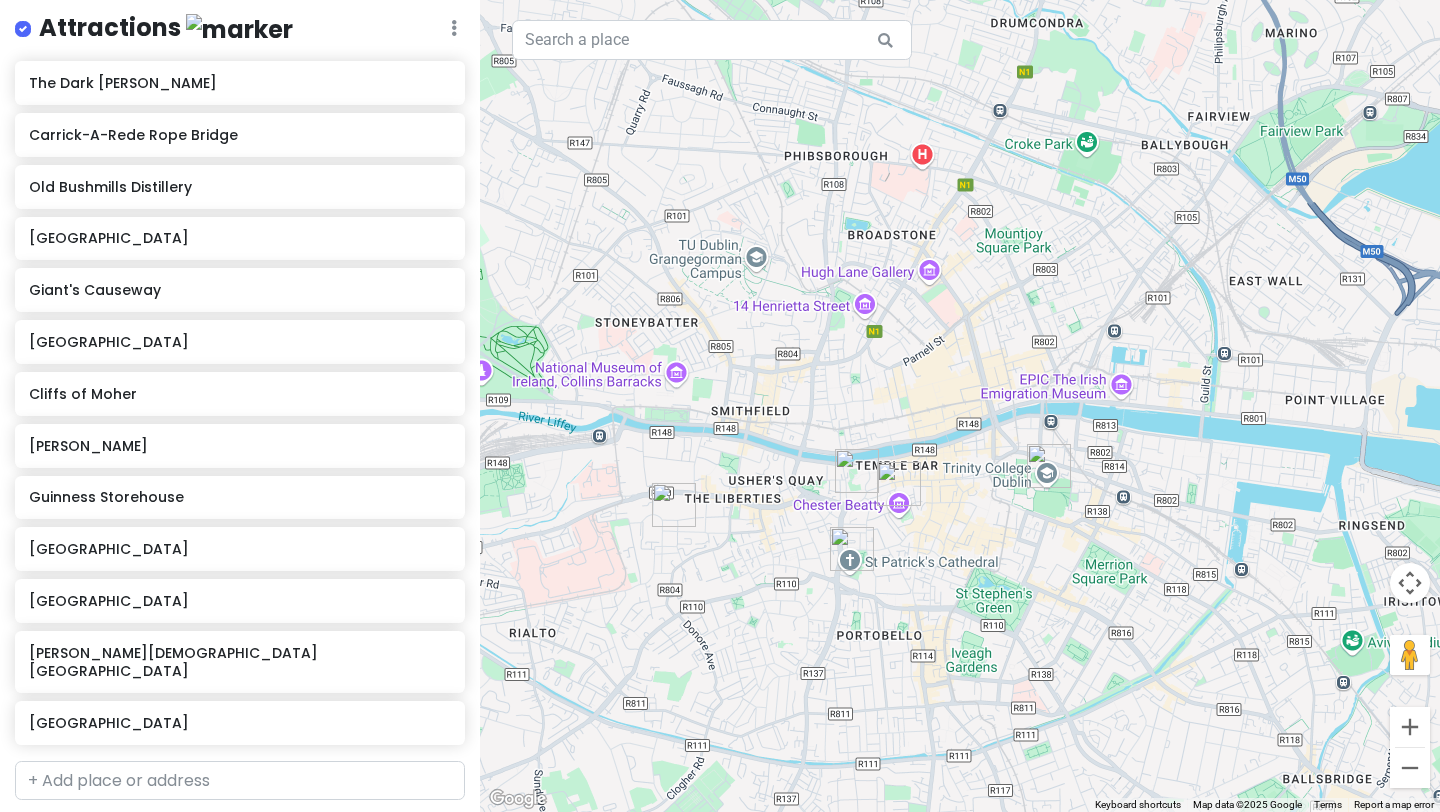 click at bounding box center [1049, 466] 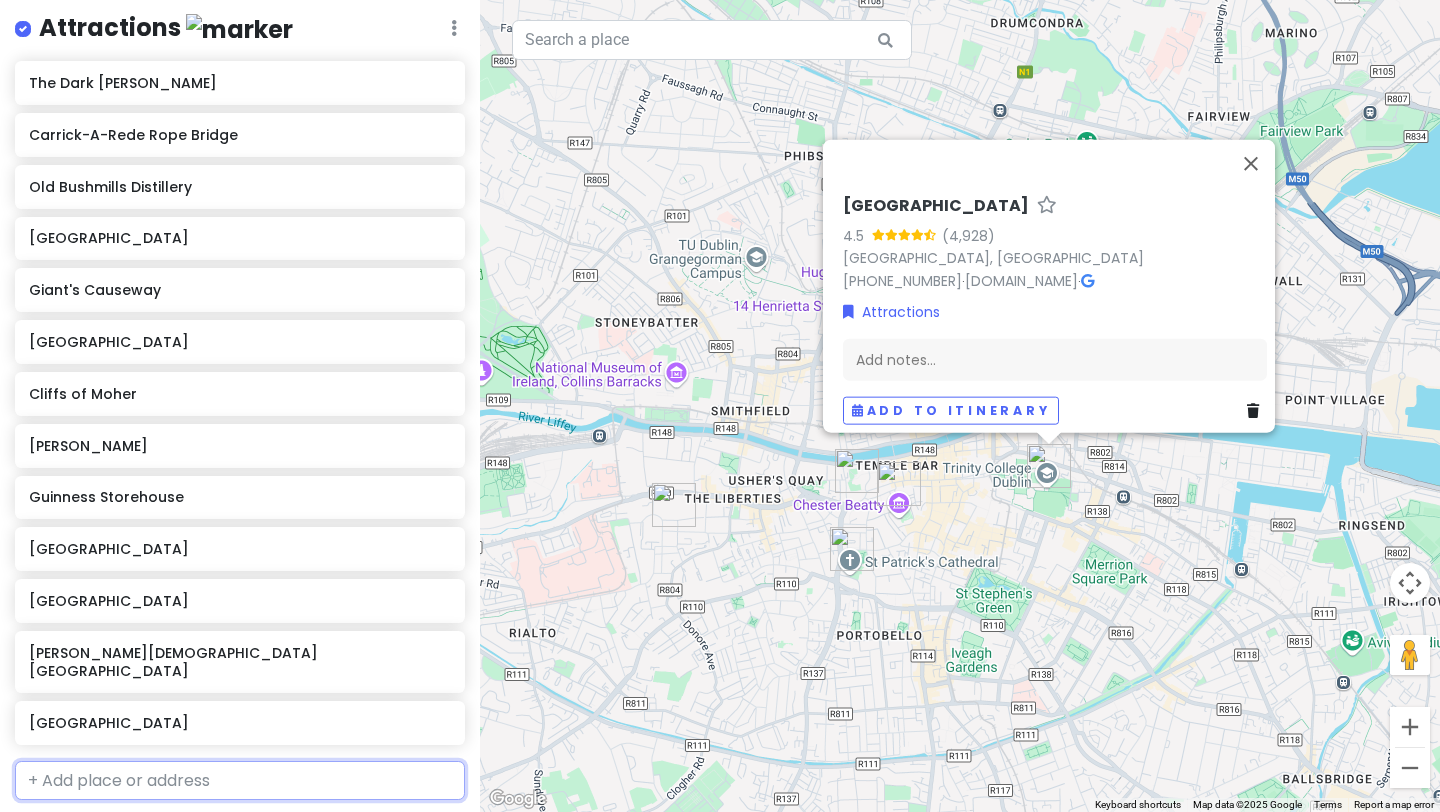 click at bounding box center (240, 781) 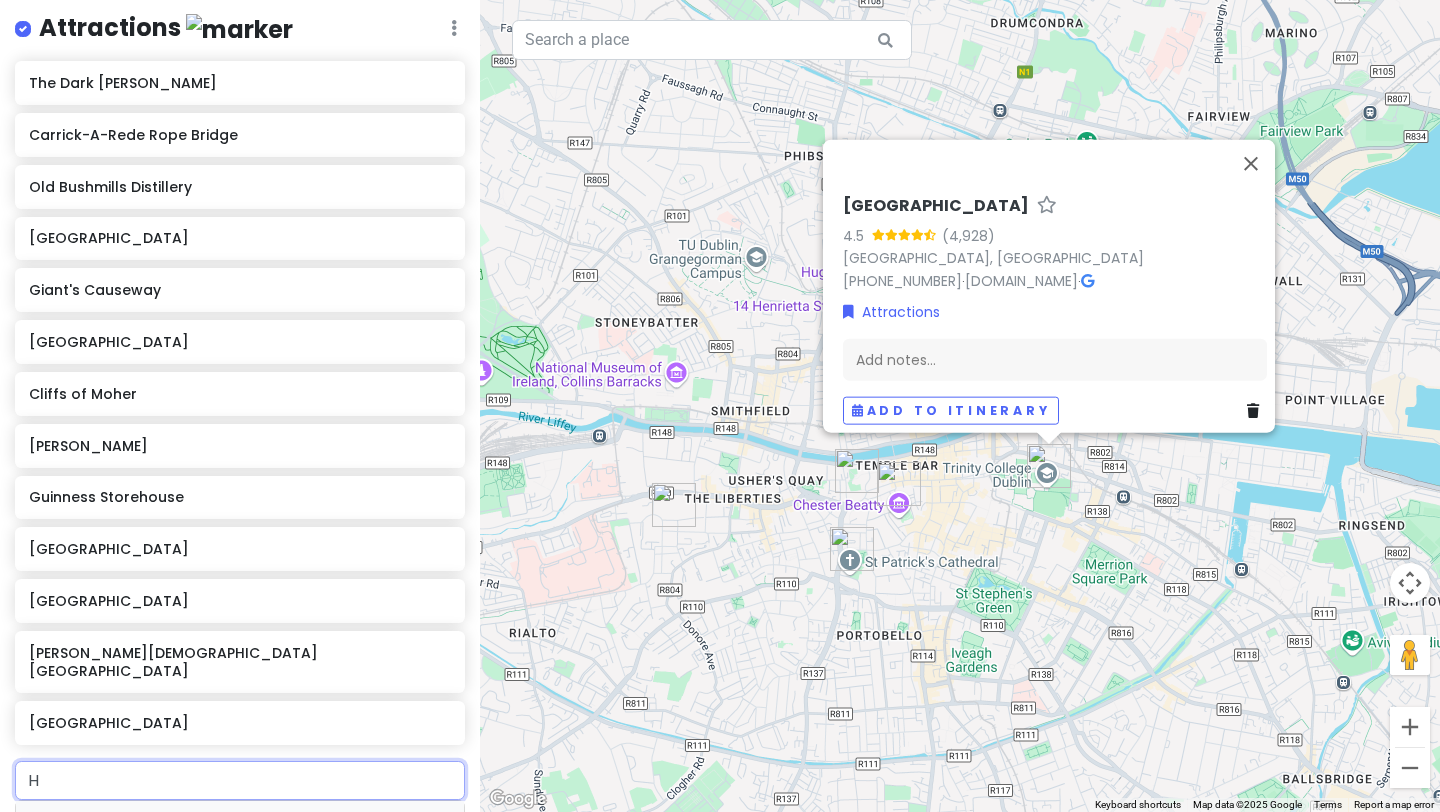 type on "Ha" 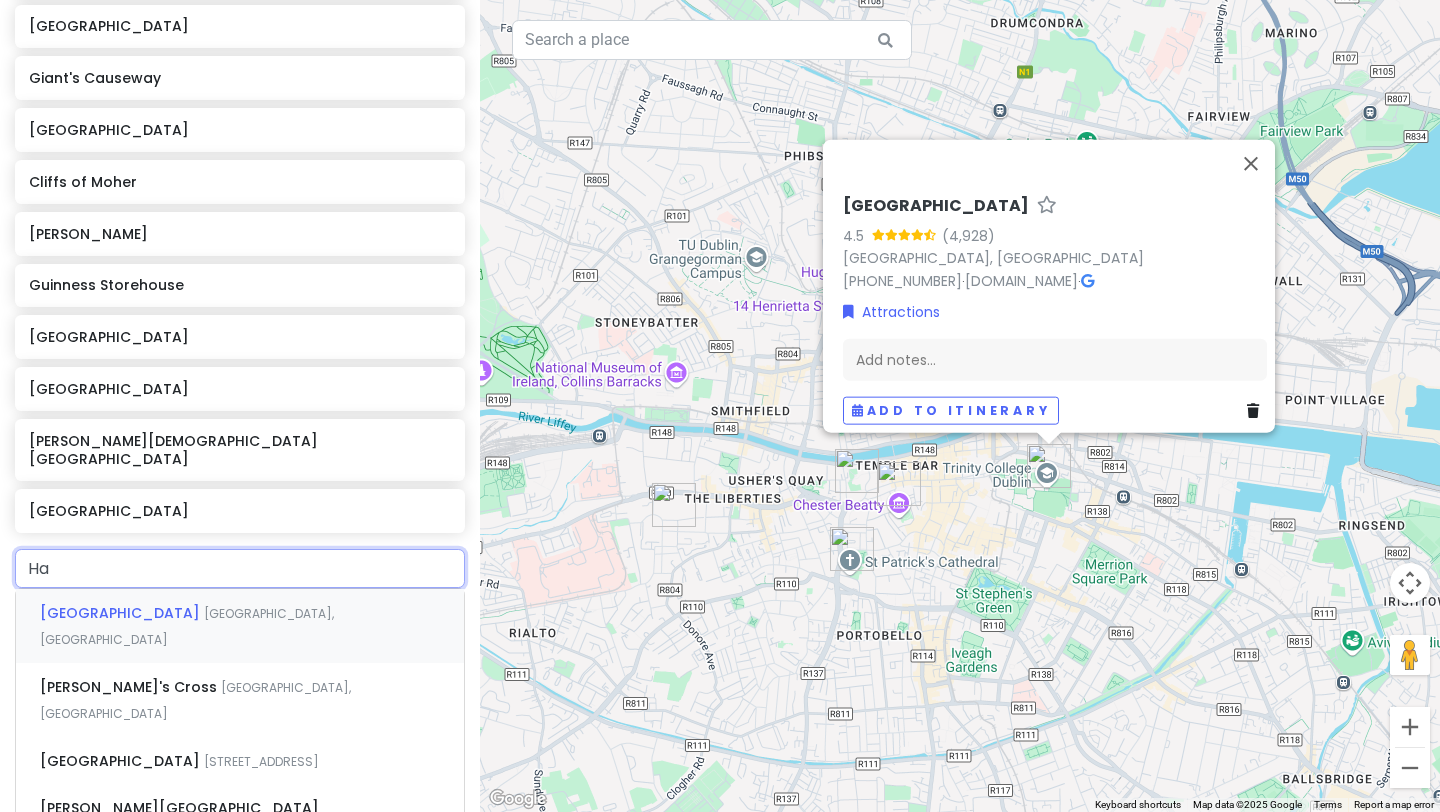 scroll, scrollTop: 508, scrollLeft: 0, axis: vertical 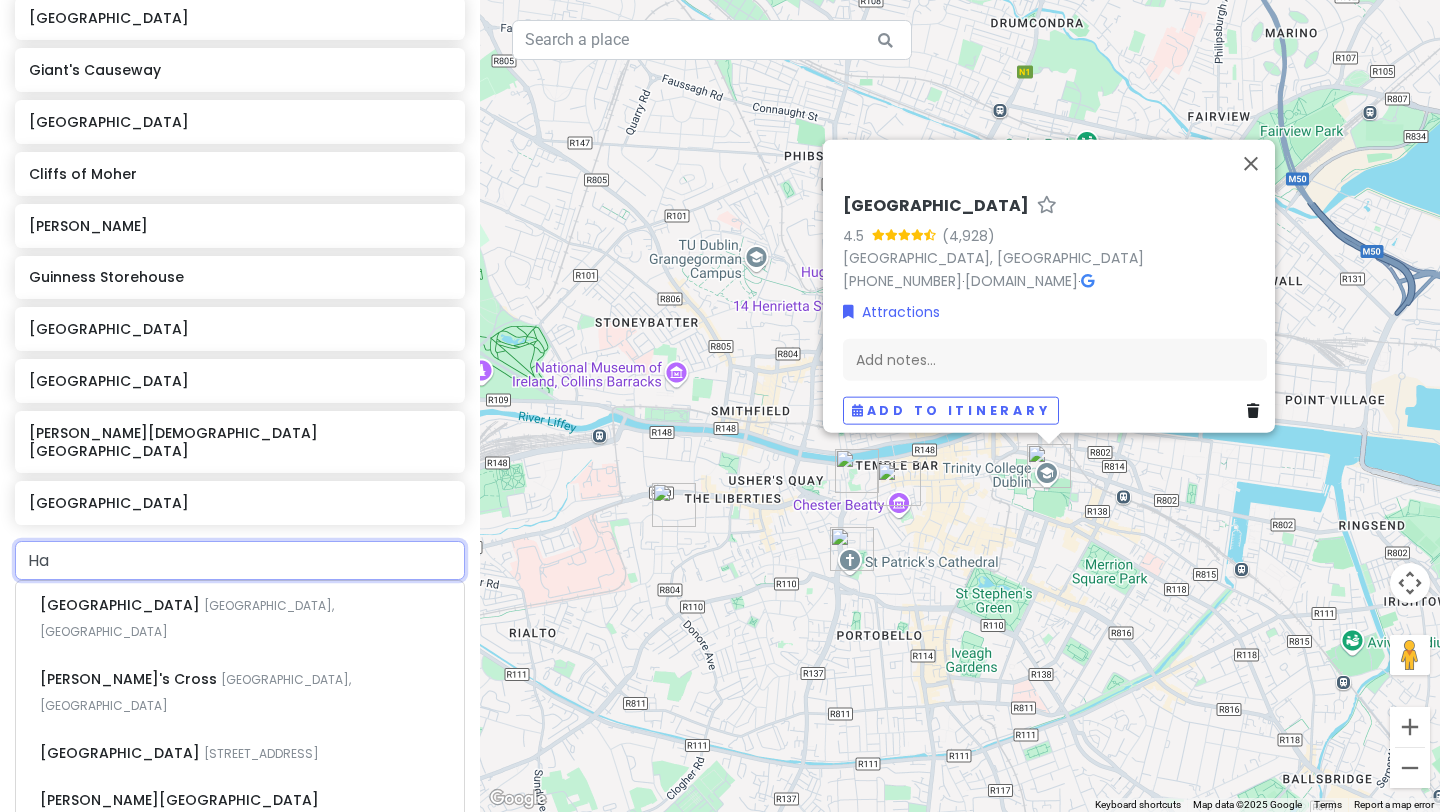 click on "Ha'[PERSON_NAME] Bridge" at bounding box center (122, 605) 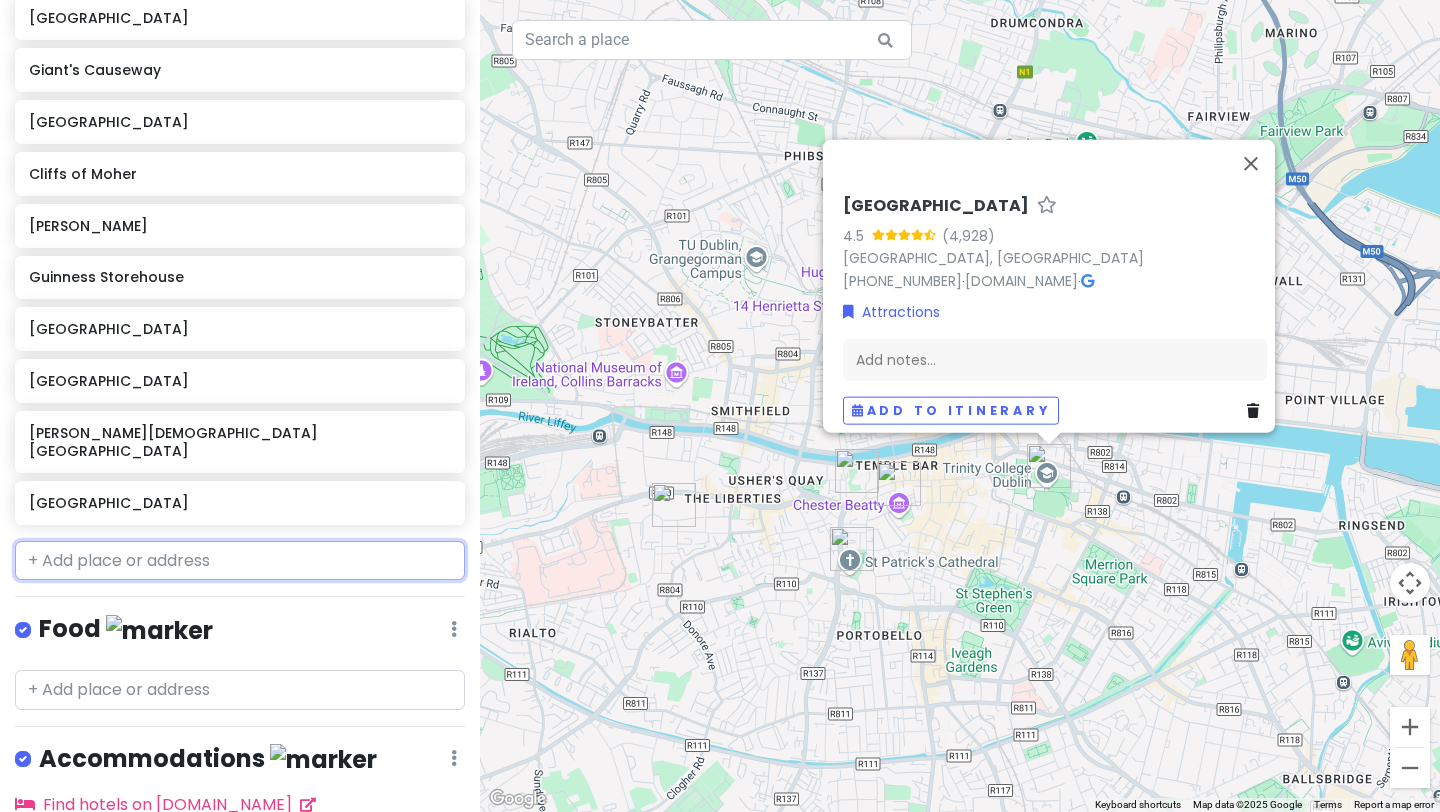 scroll, scrollTop: 559, scrollLeft: 0, axis: vertical 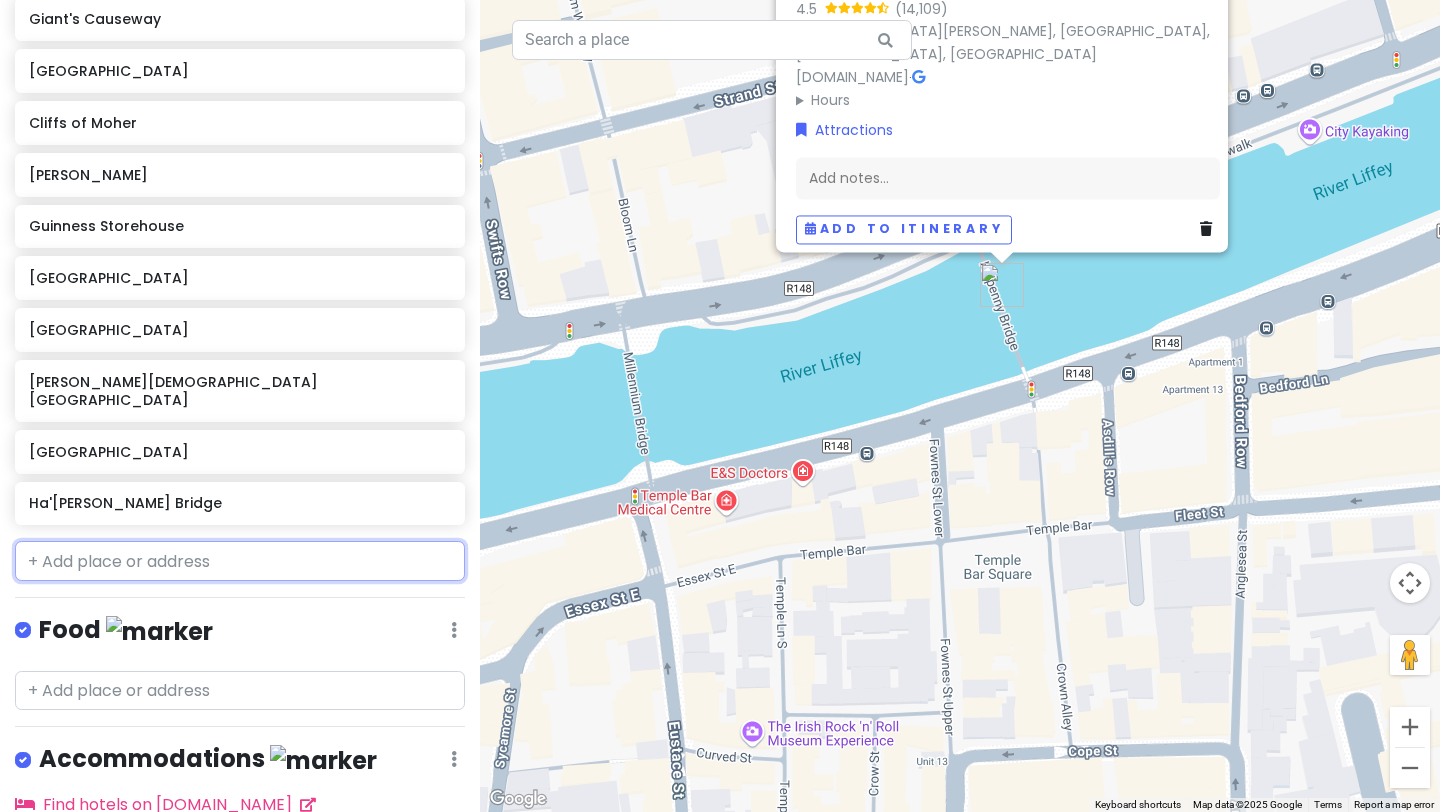 click at bounding box center [240, 561] 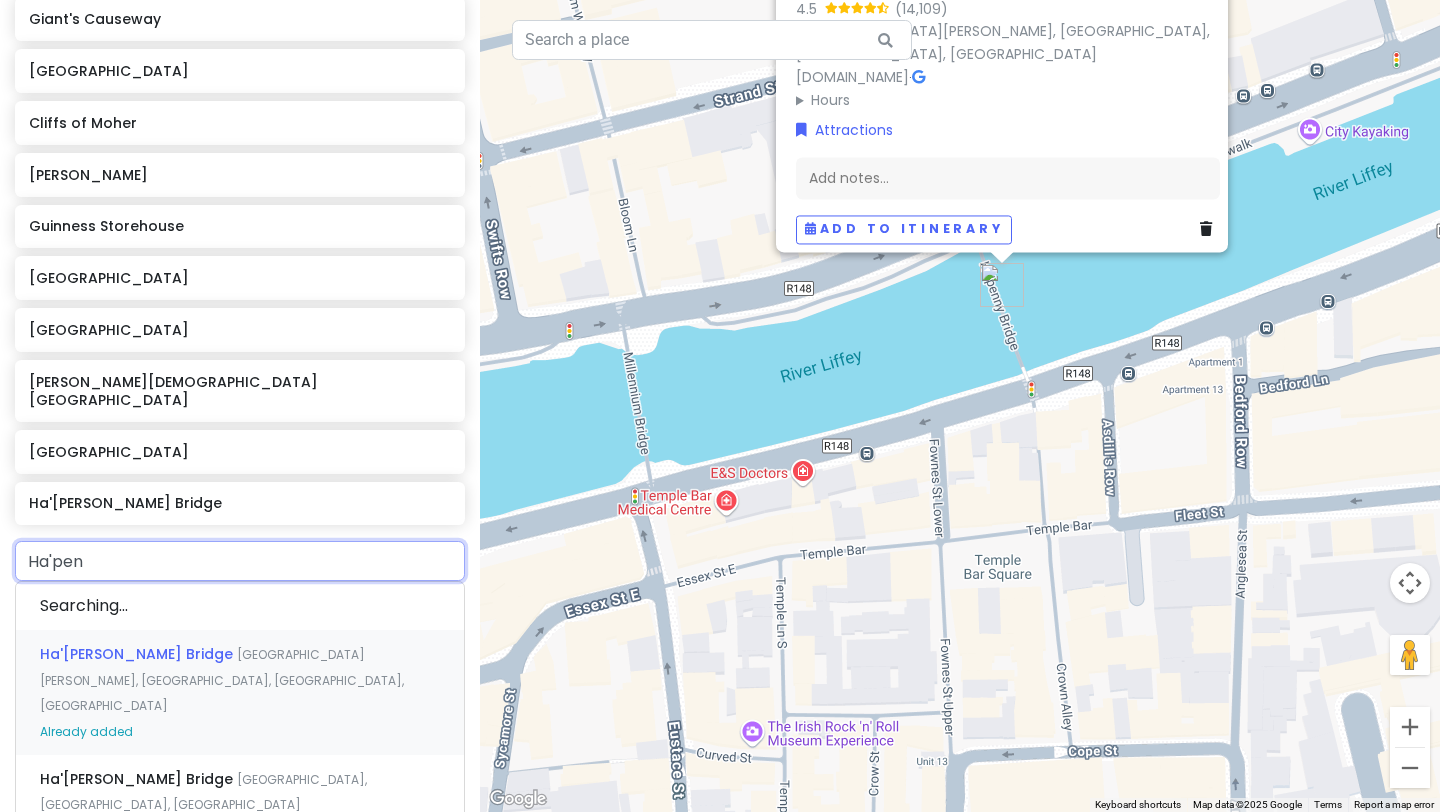 type on "Ha'penn" 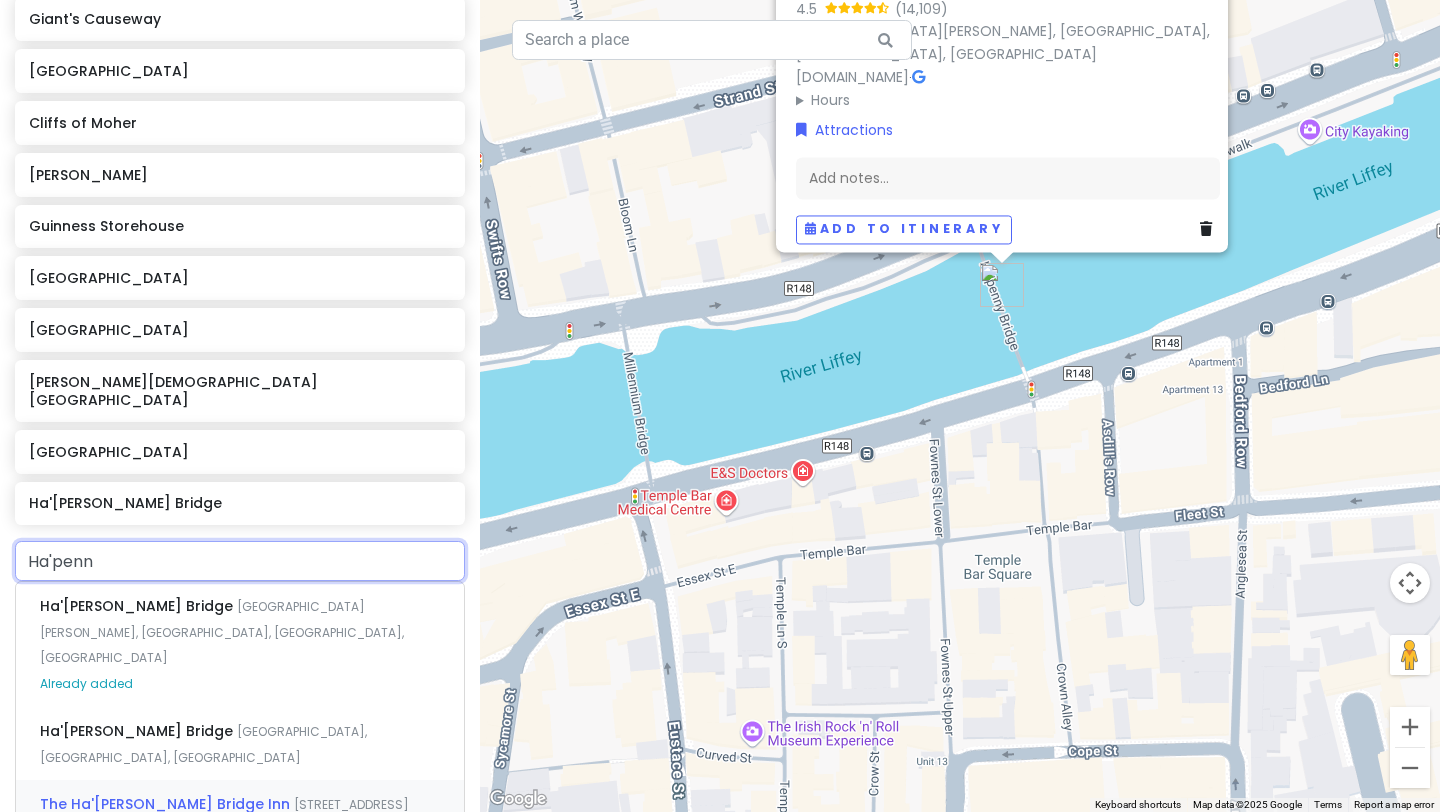 click on "The [GEOGRAPHIC_DATA][PERSON_NAME]   [GEOGRAPHIC_DATA], [GEOGRAPHIC_DATA], [GEOGRAPHIC_DATA], [GEOGRAPHIC_DATA]" at bounding box center [240, 804] 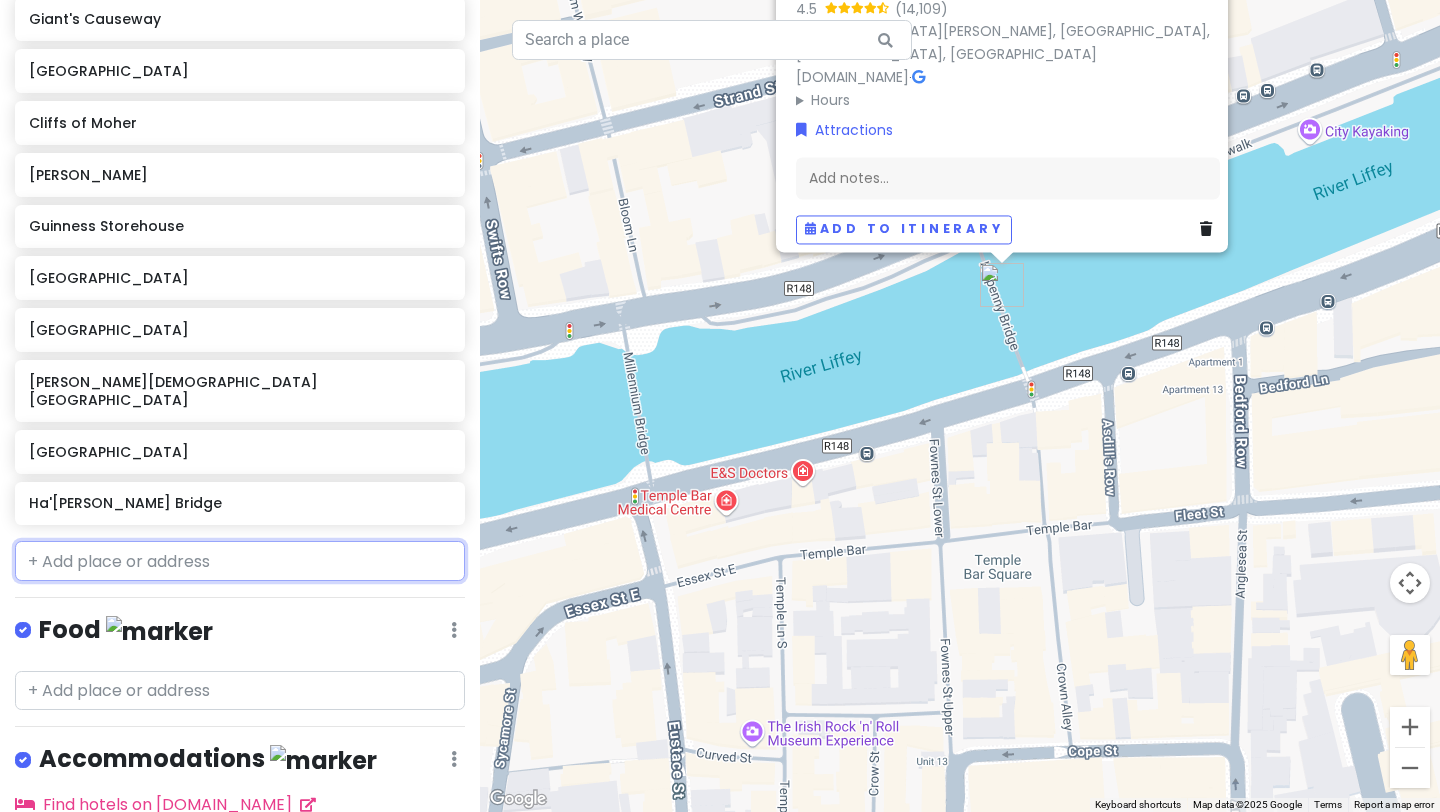 scroll, scrollTop: 611, scrollLeft: 0, axis: vertical 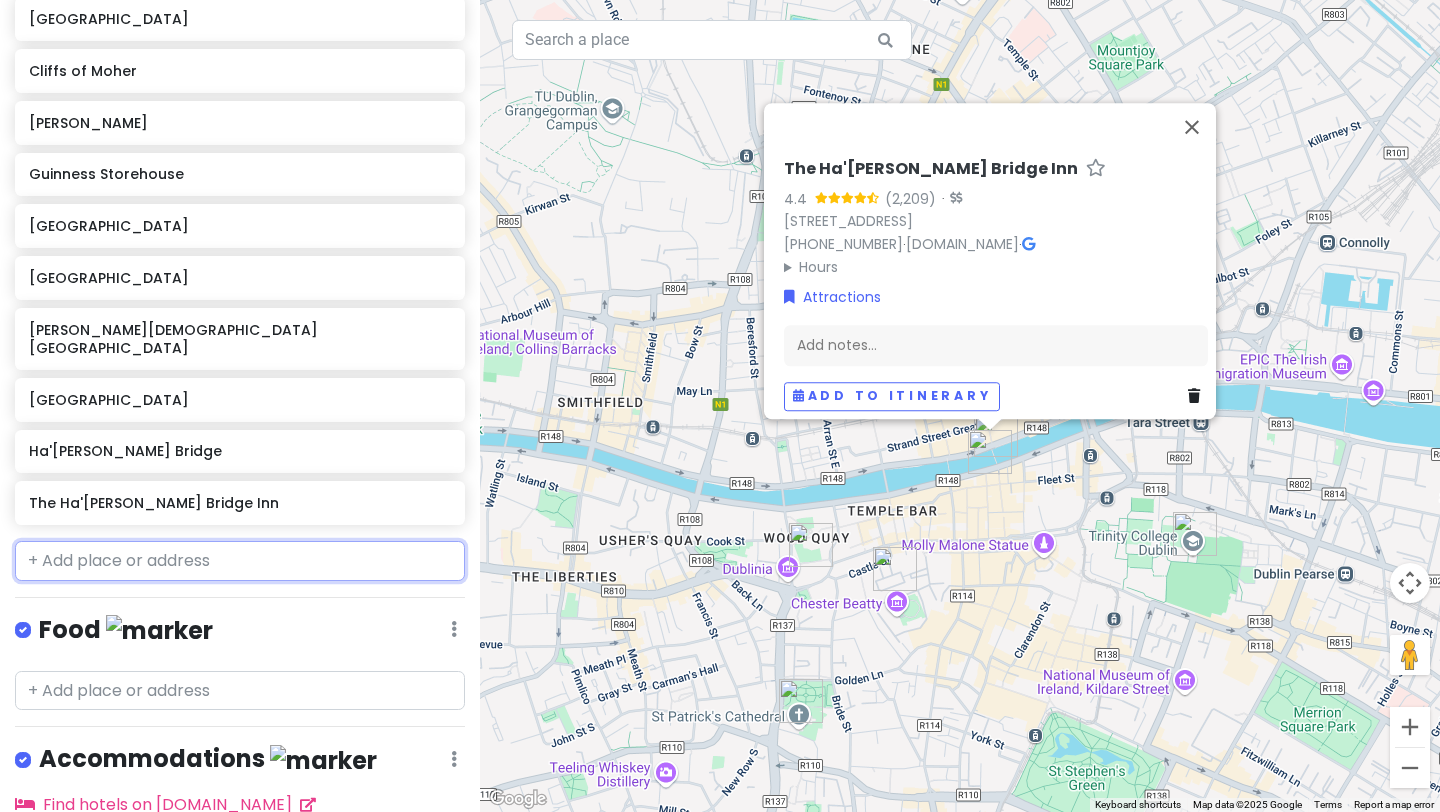 click at bounding box center (240, 561) 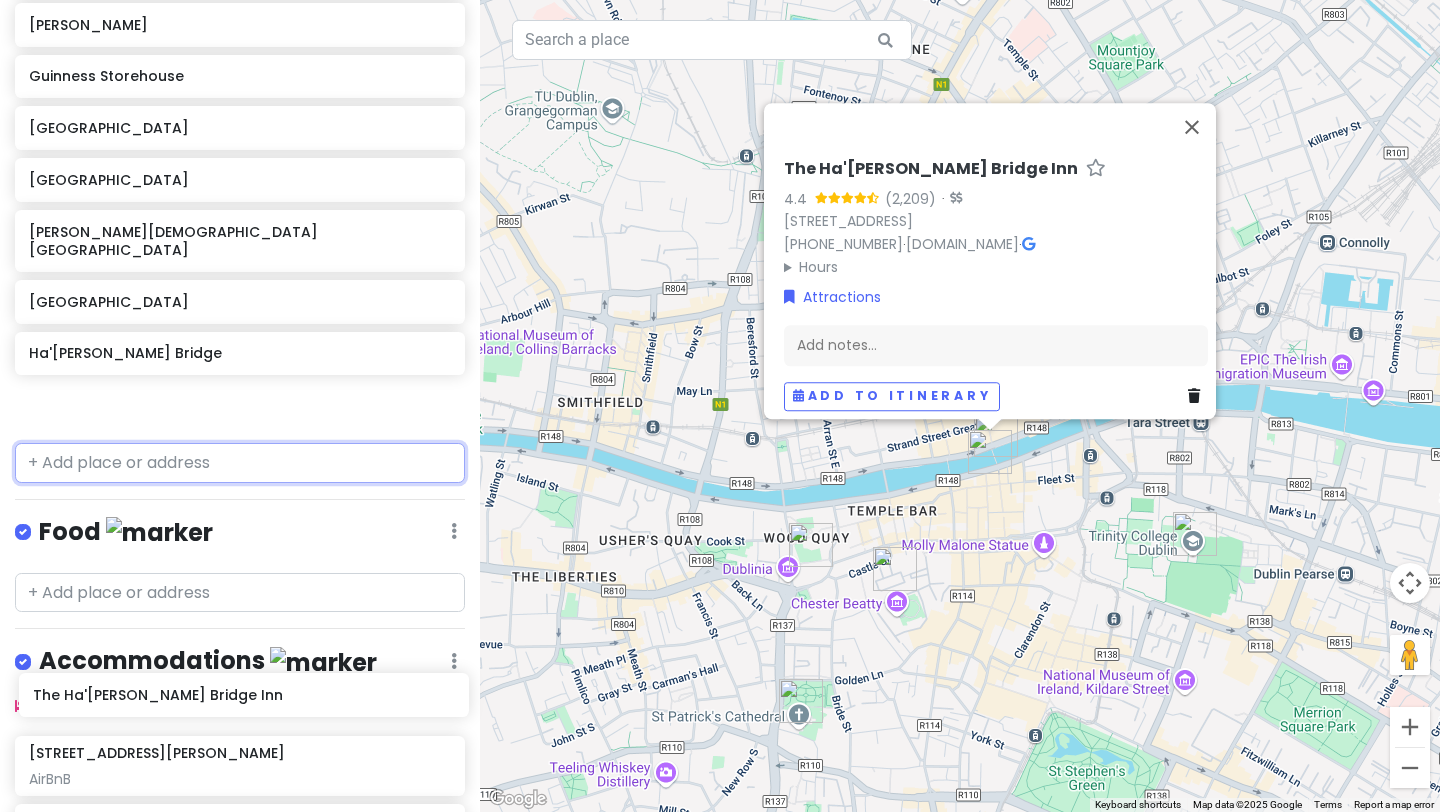 scroll, scrollTop: 771, scrollLeft: 0, axis: vertical 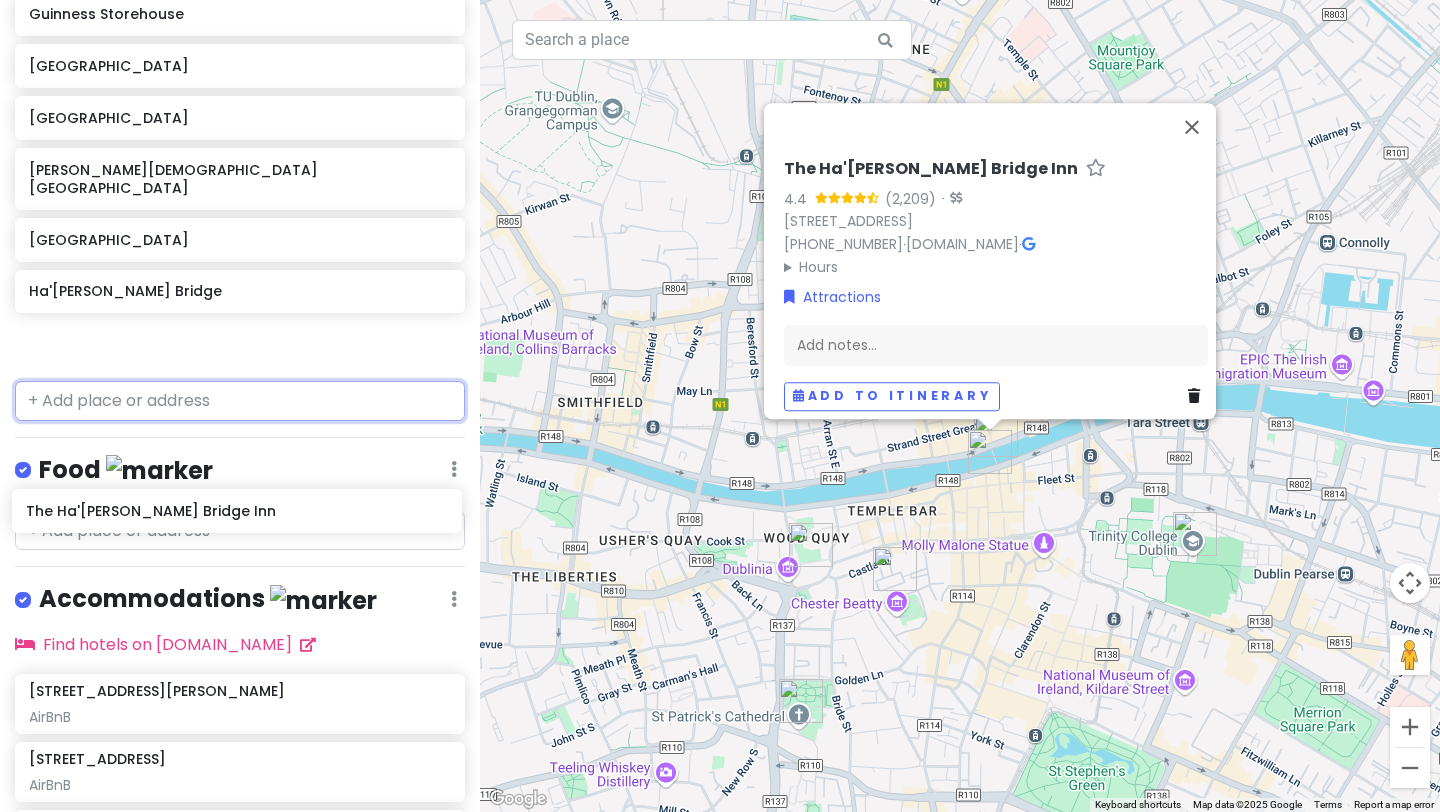 drag, startPoint x: 126, startPoint y: 491, endPoint x: 123, endPoint y: 520, distance: 29.15476 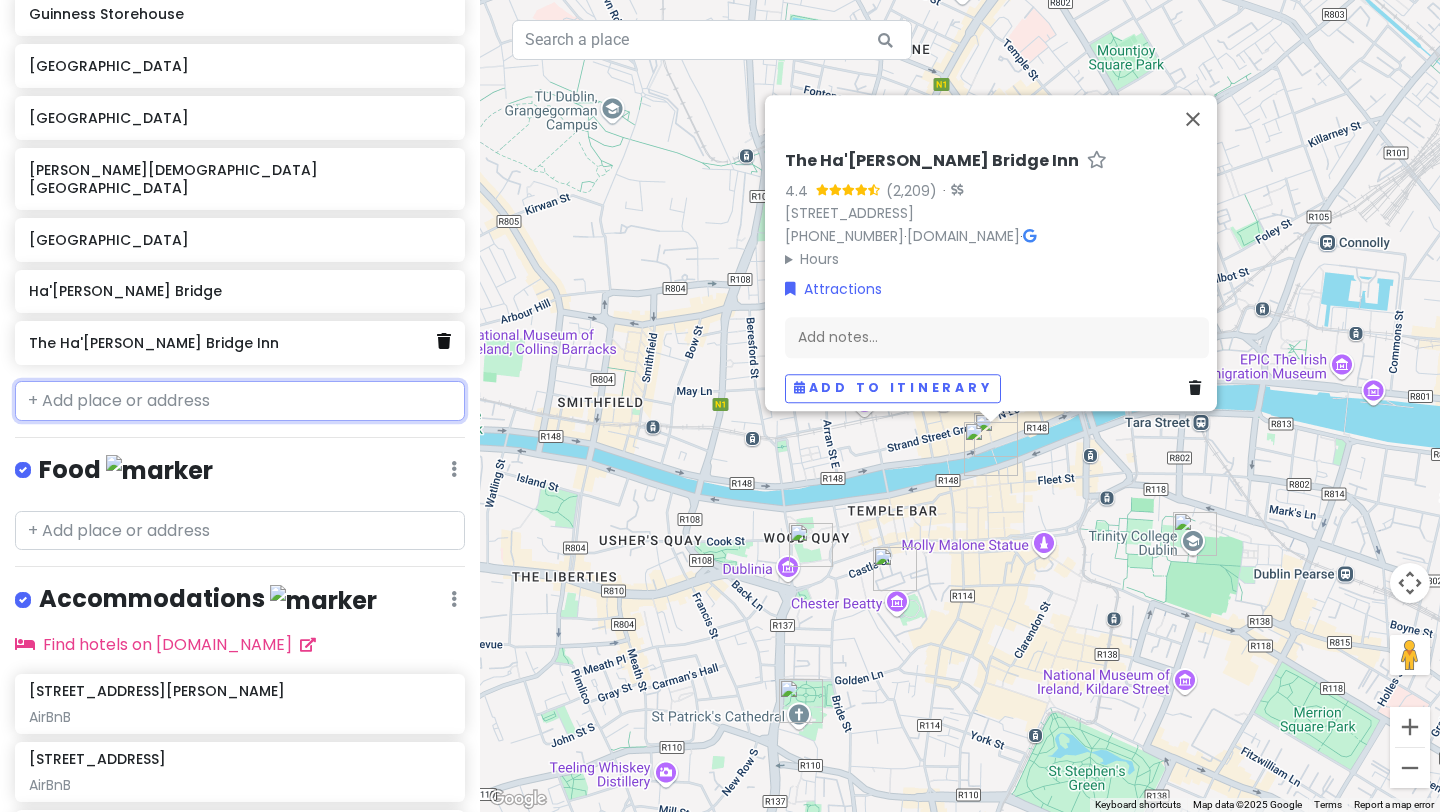 click at bounding box center [444, 341] 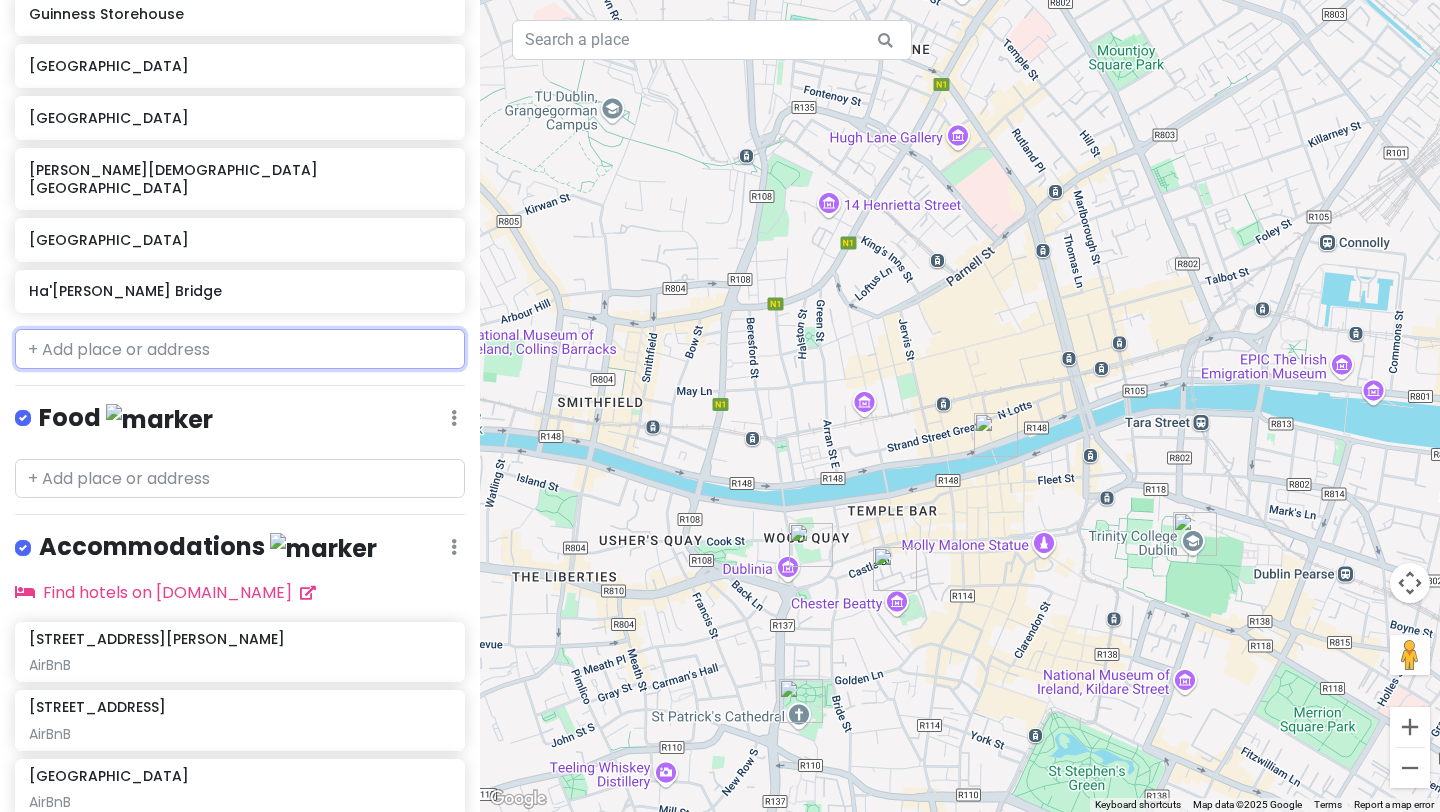 scroll, scrollTop: 719, scrollLeft: 0, axis: vertical 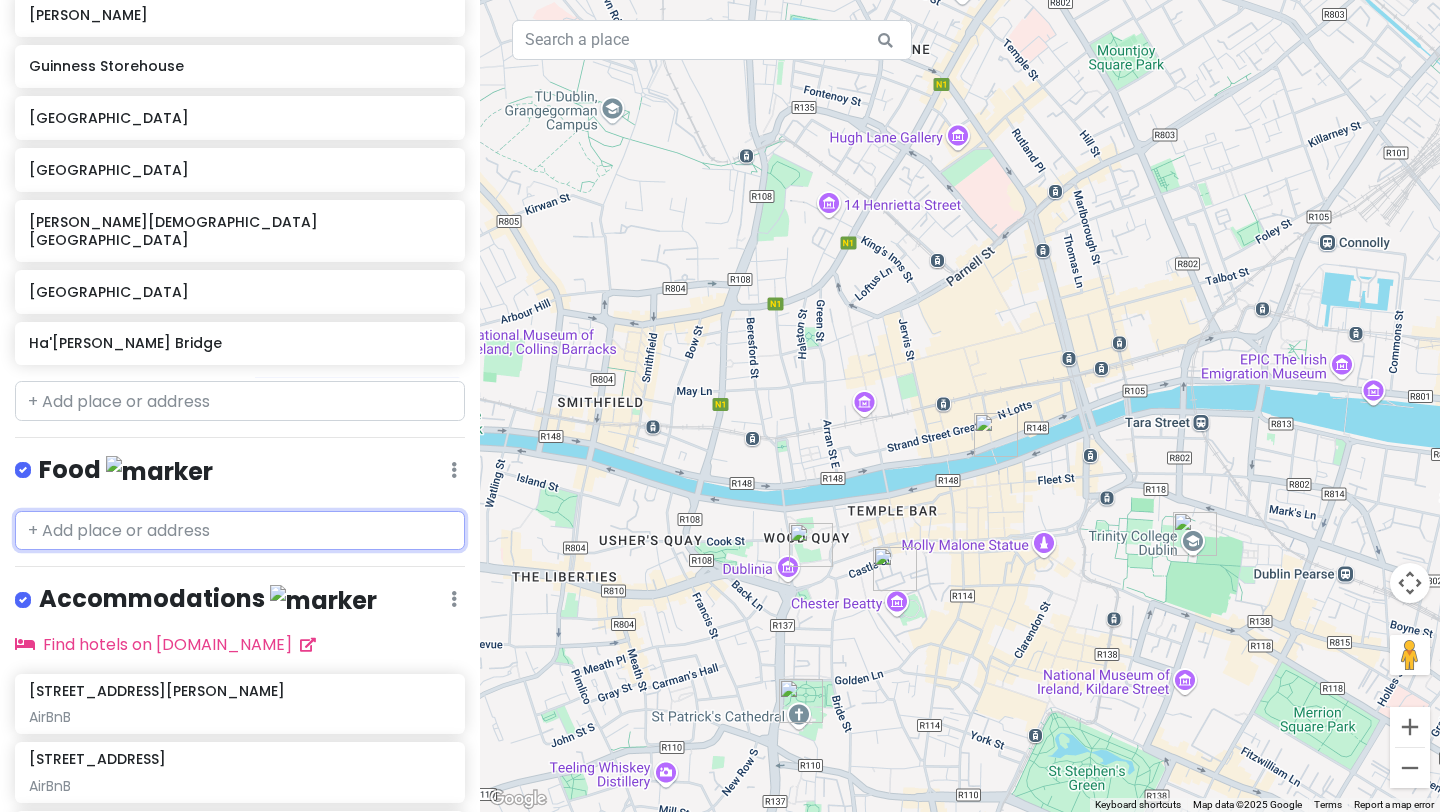 click at bounding box center (240, 531) 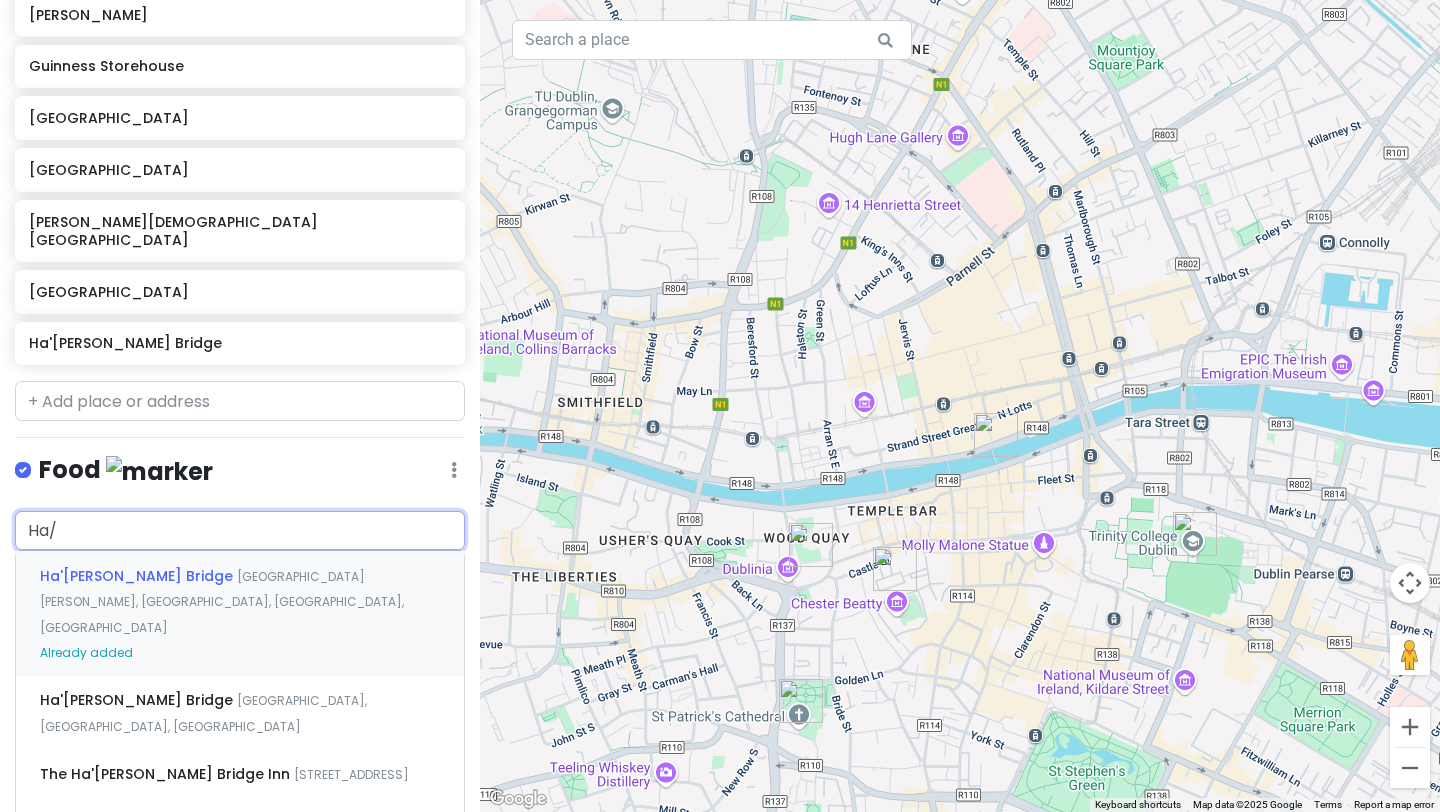 type on "Ha" 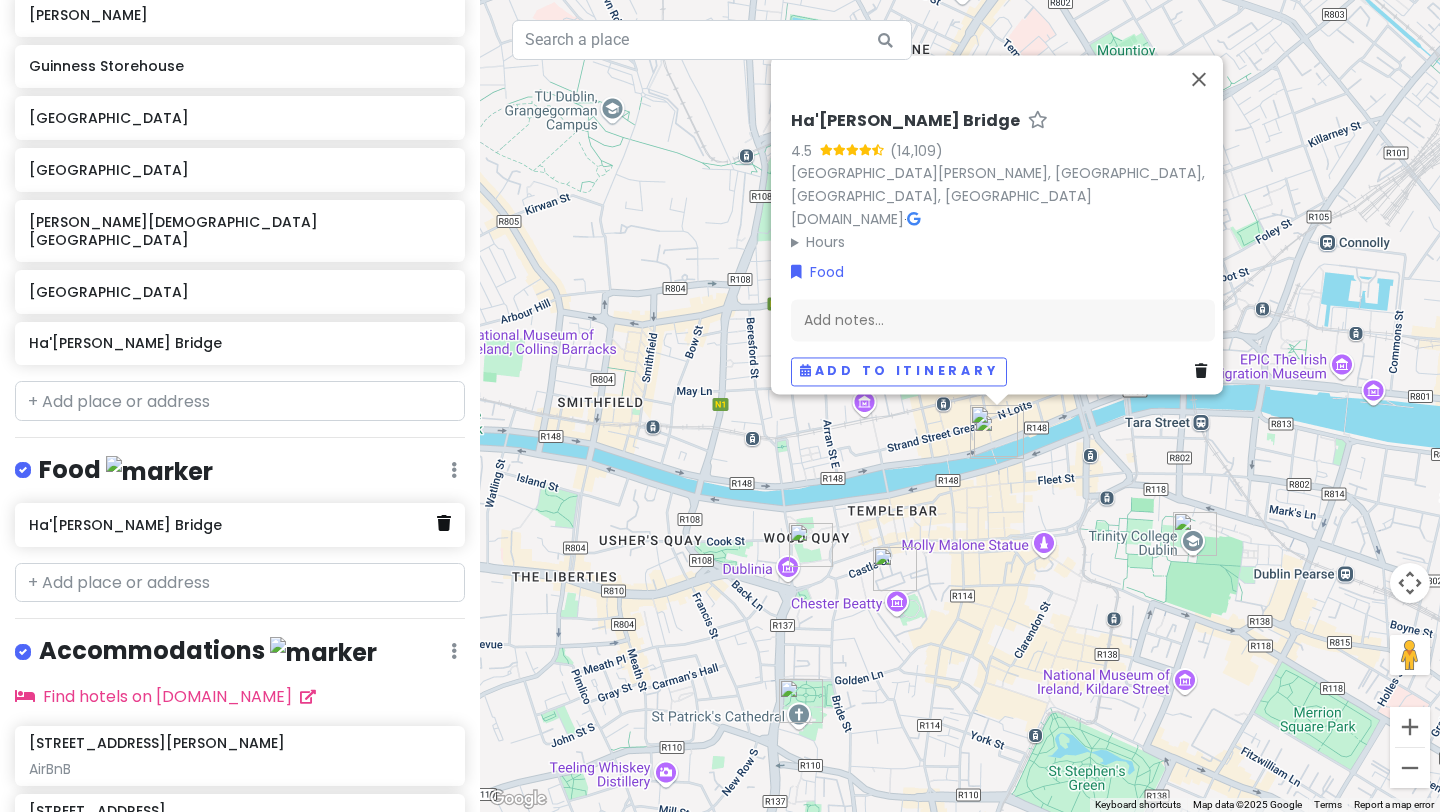 click at bounding box center [444, 523] 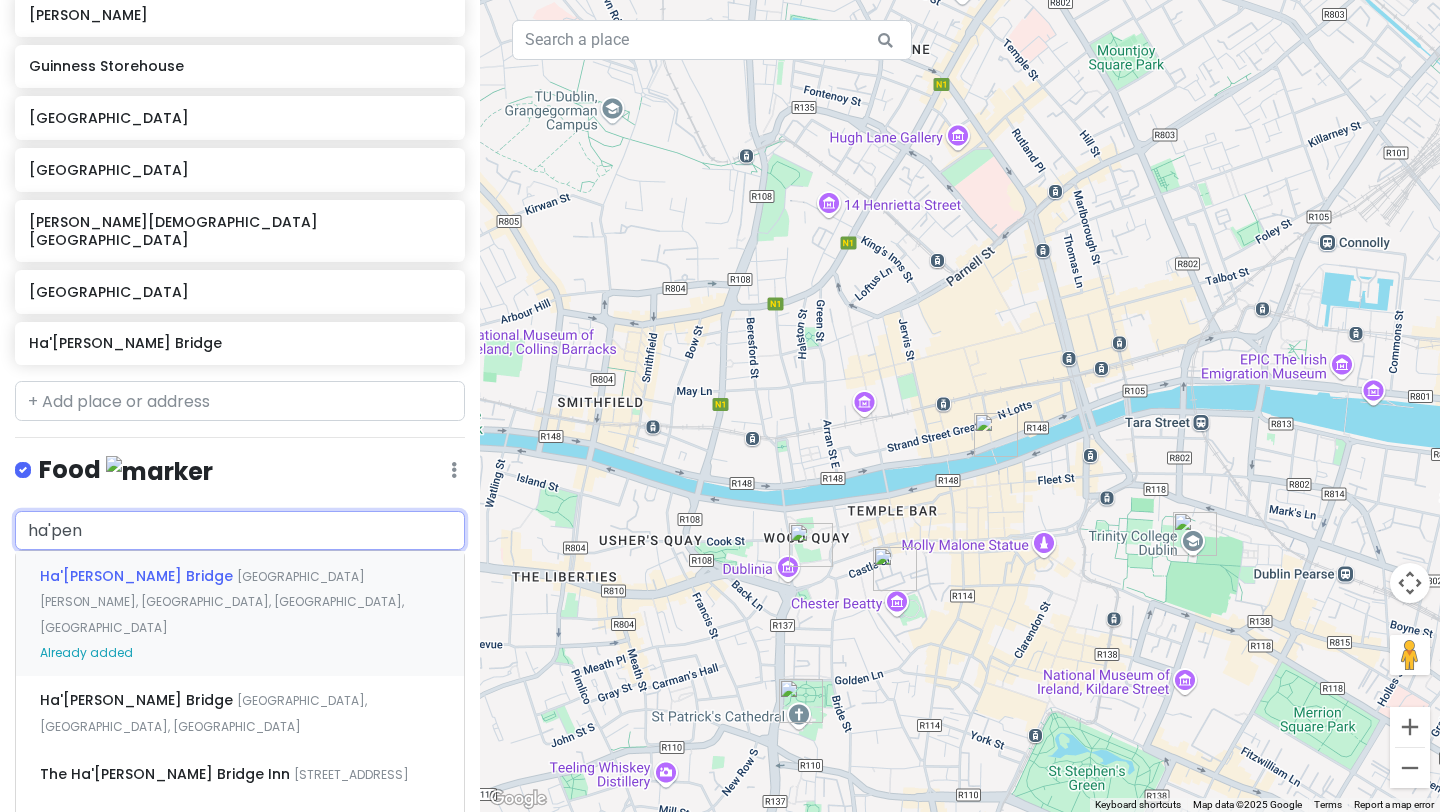 type on "ha'penn" 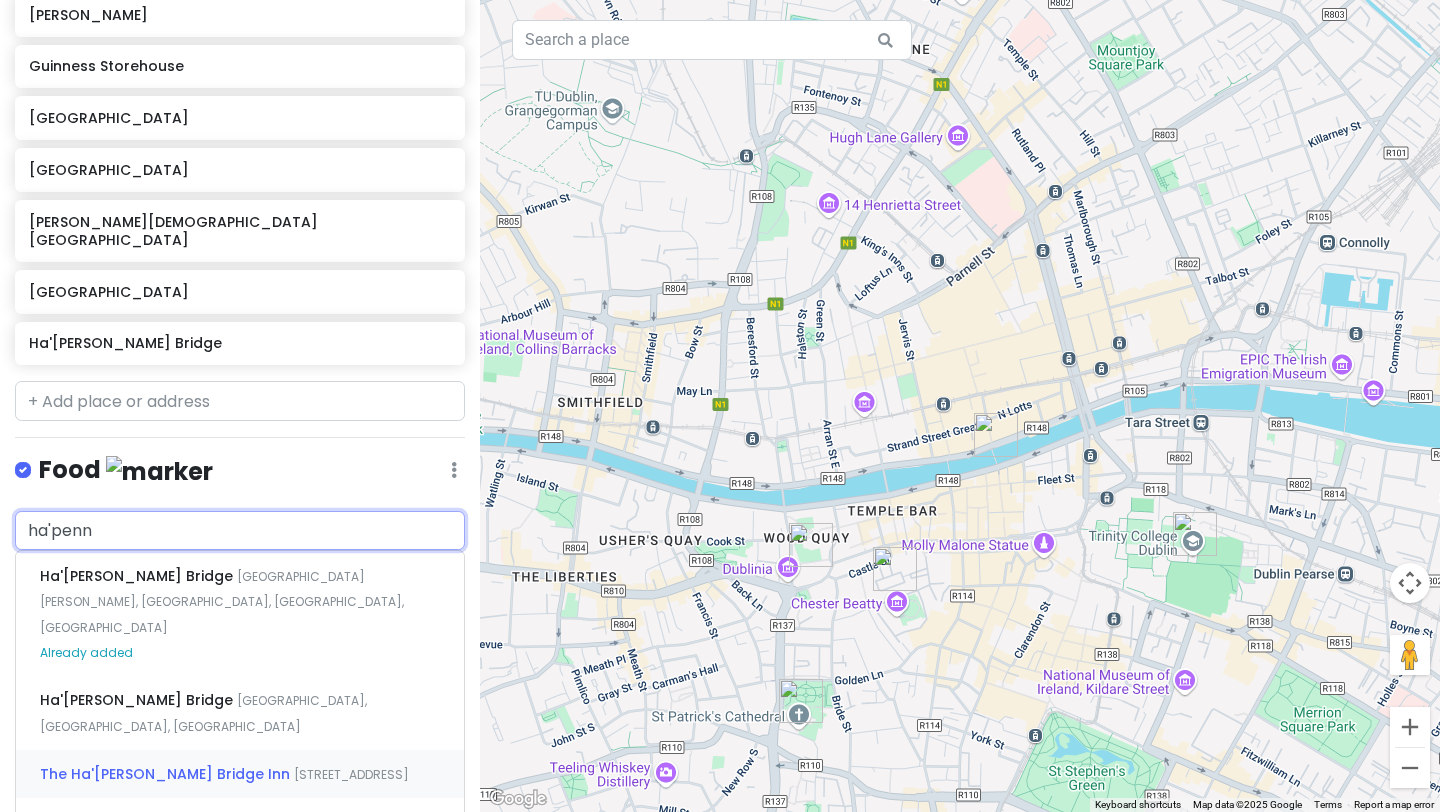 click on "The Ha'[PERSON_NAME] Bridge Inn" at bounding box center (138, 576) 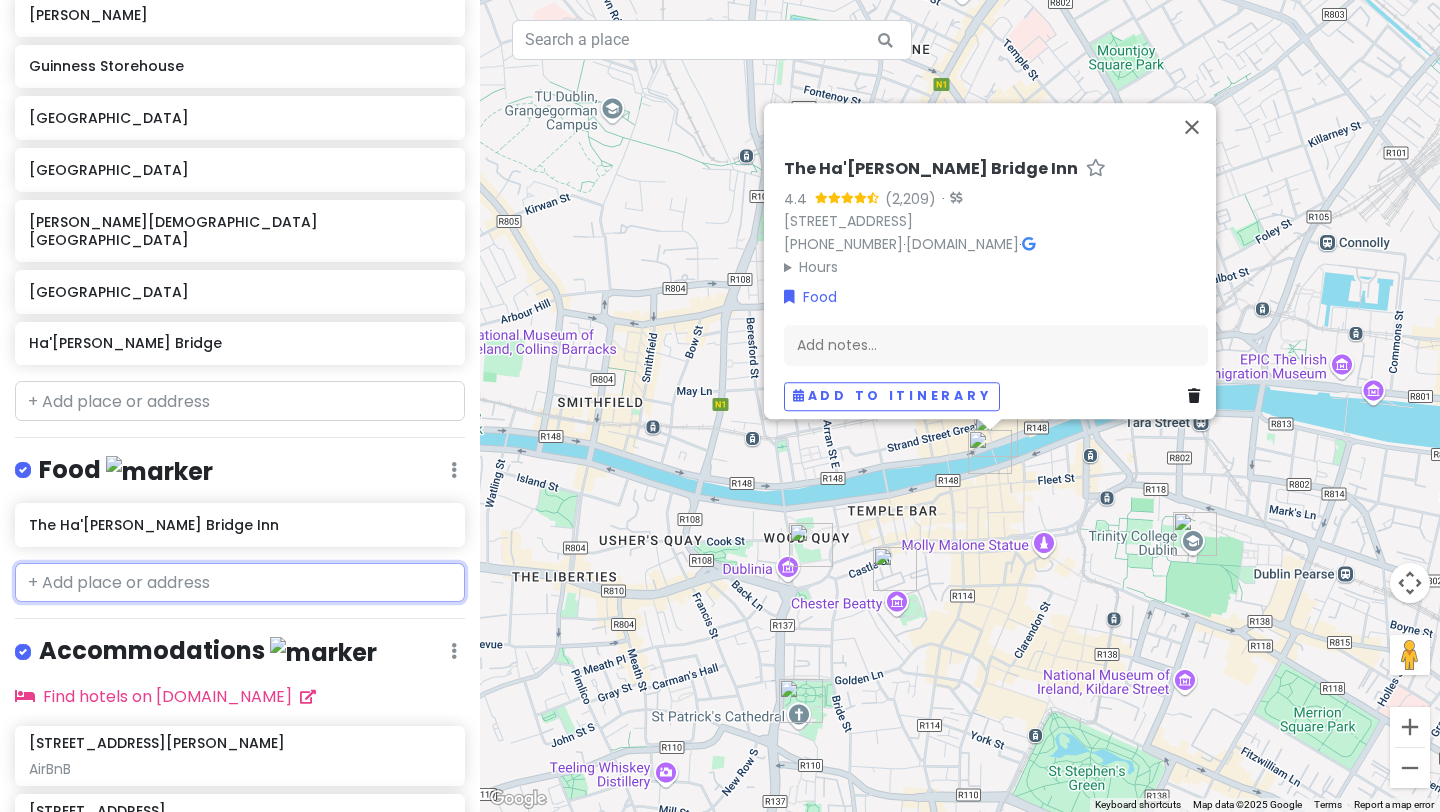click at bounding box center [240, 583] 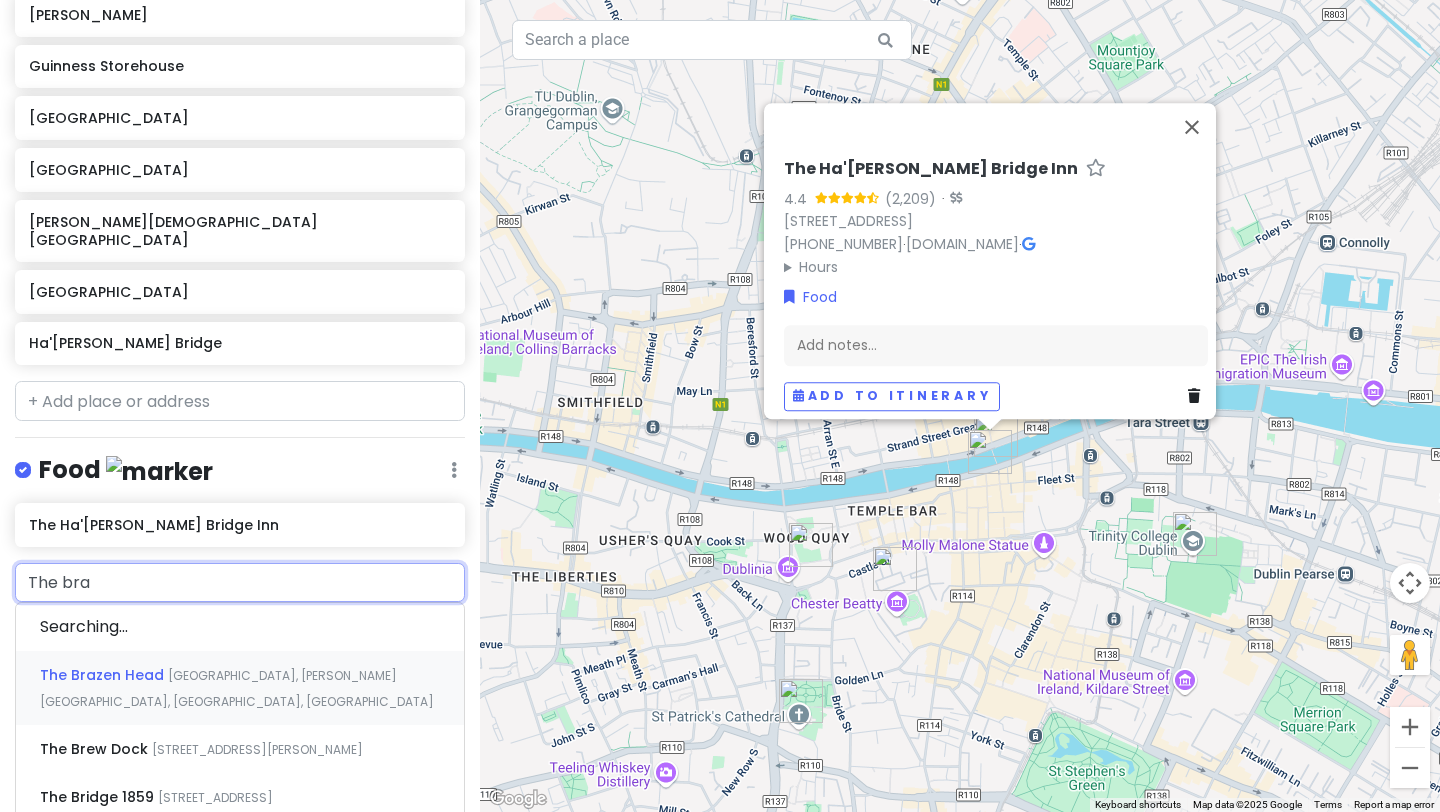 type on "The braz" 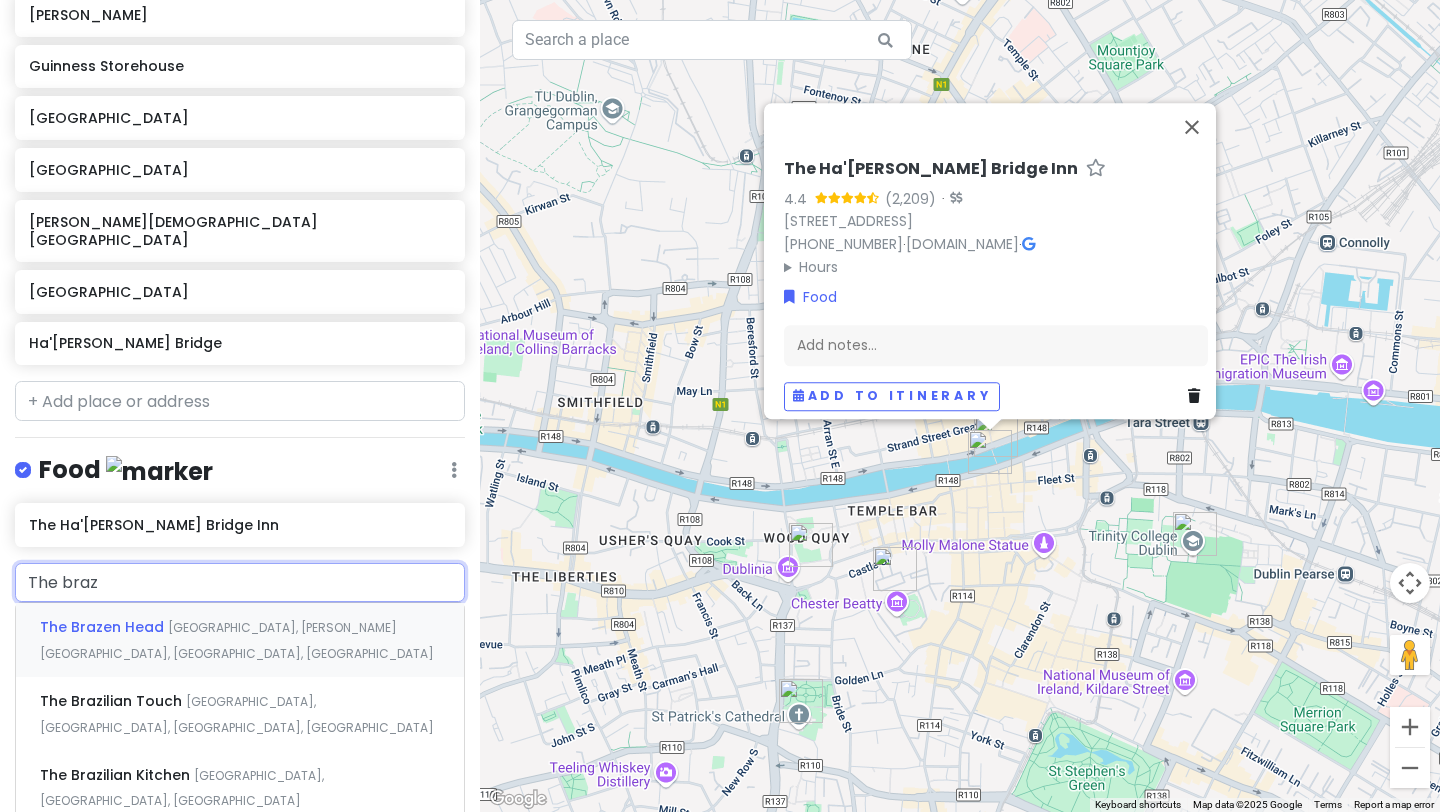 click on "The [GEOGRAPHIC_DATA], [PERSON_NAME][GEOGRAPHIC_DATA], [GEOGRAPHIC_DATA], [GEOGRAPHIC_DATA]" at bounding box center [240, 640] 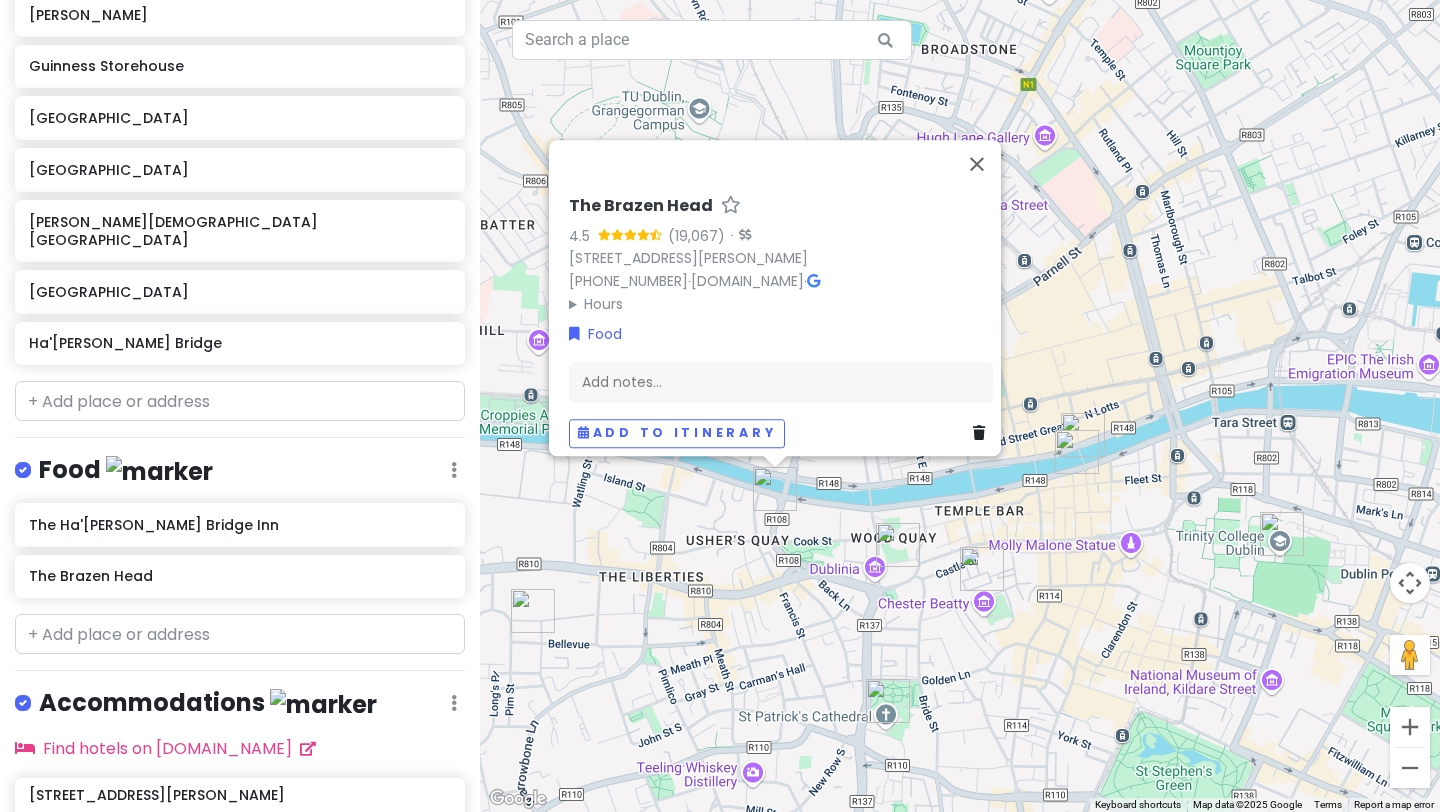 click at bounding box center (775, 489) 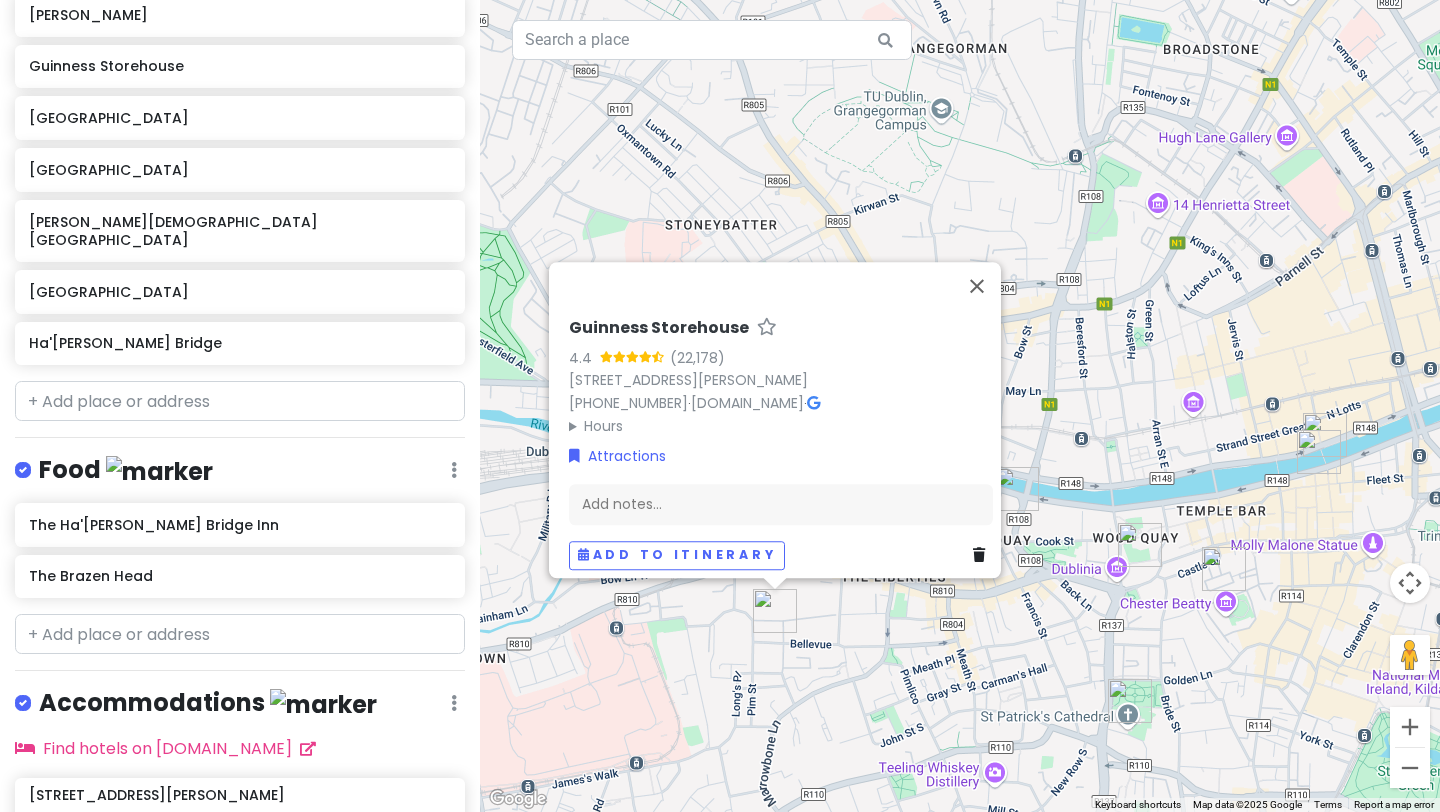 click at bounding box center (1130, 701) 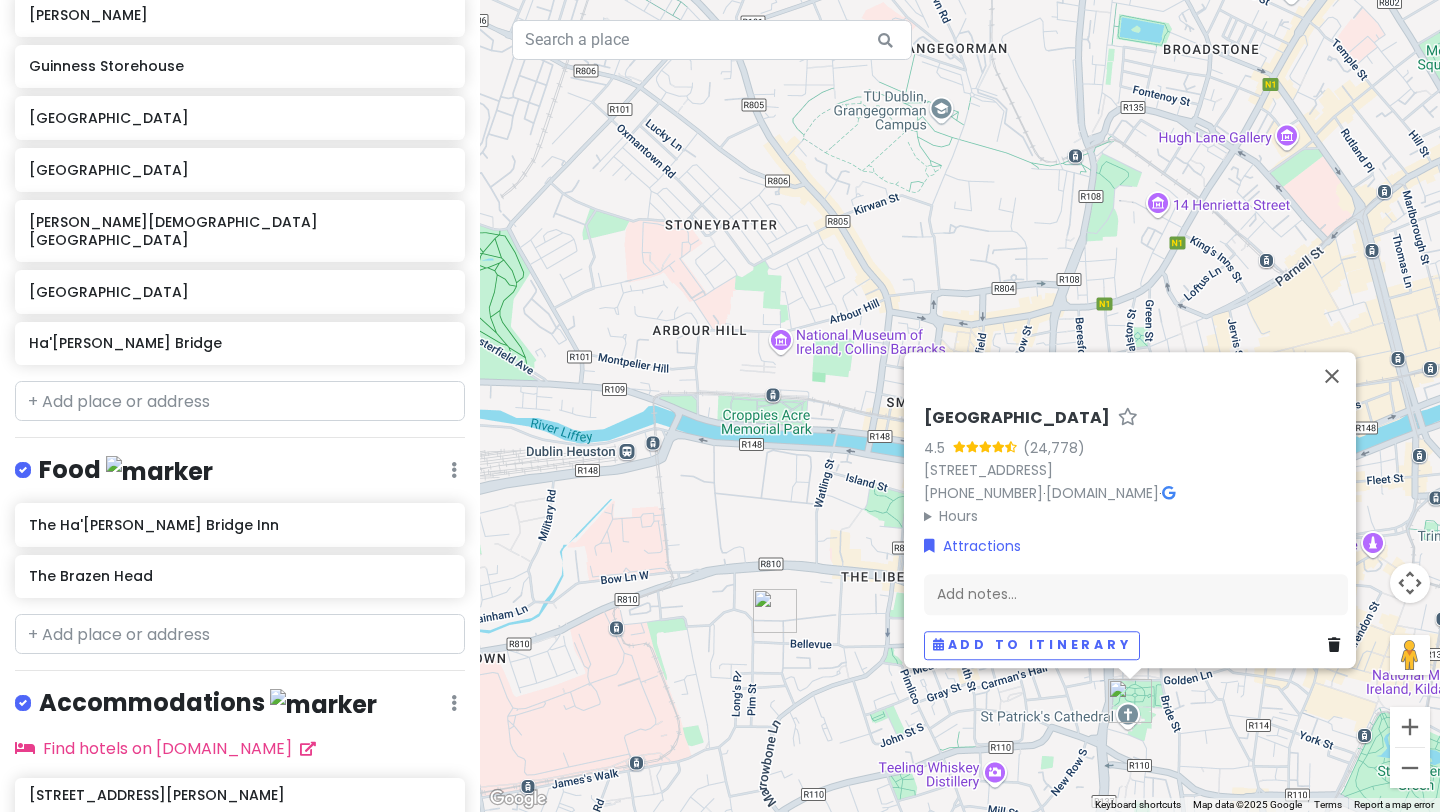 click on "[GEOGRAPHIC_DATA] 4.5        (24,778) [STREET_ADDRESS] [PHONE_NUMBER]   ·   [DOMAIN_NAME]   ·   Hours [DATE]  9:30 AM – 5:00 PM [DATE]  9:30 AM – 5:00 PM [DATE]  9:30 AM – 5:00 PM [DATE]  9:30 AM – 5:00 PM [DATE]  9:30 AM – 5:00 PM [DATE]  9:00 AM – 6:00 PM [DATE]  9:00 – 10:30 AM, 1:00 – 2:30 PM, 4:30 – 6:00 PM Attractions Add notes...  Add to itinerary" at bounding box center (960, 406) 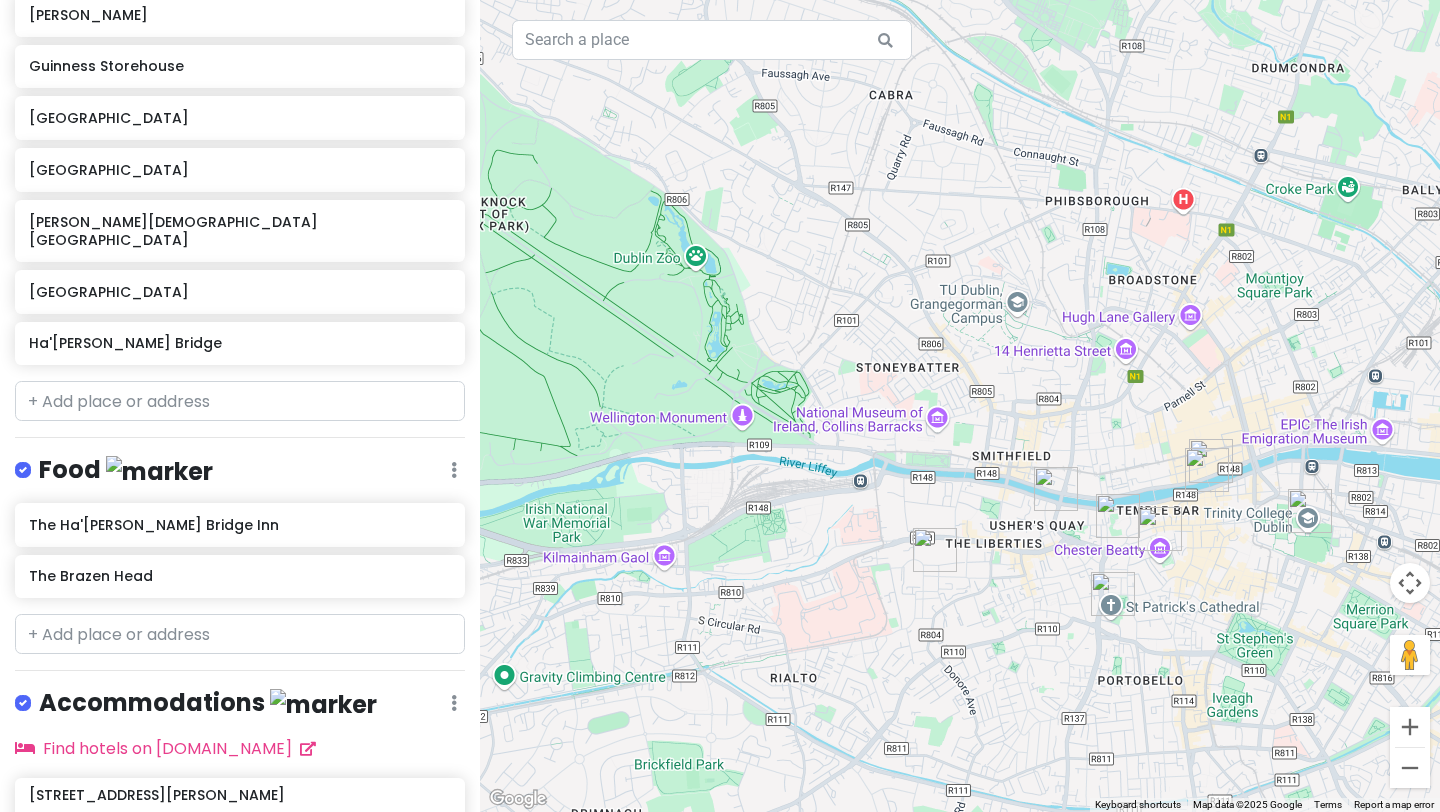 click at bounding box center [1310, 511] 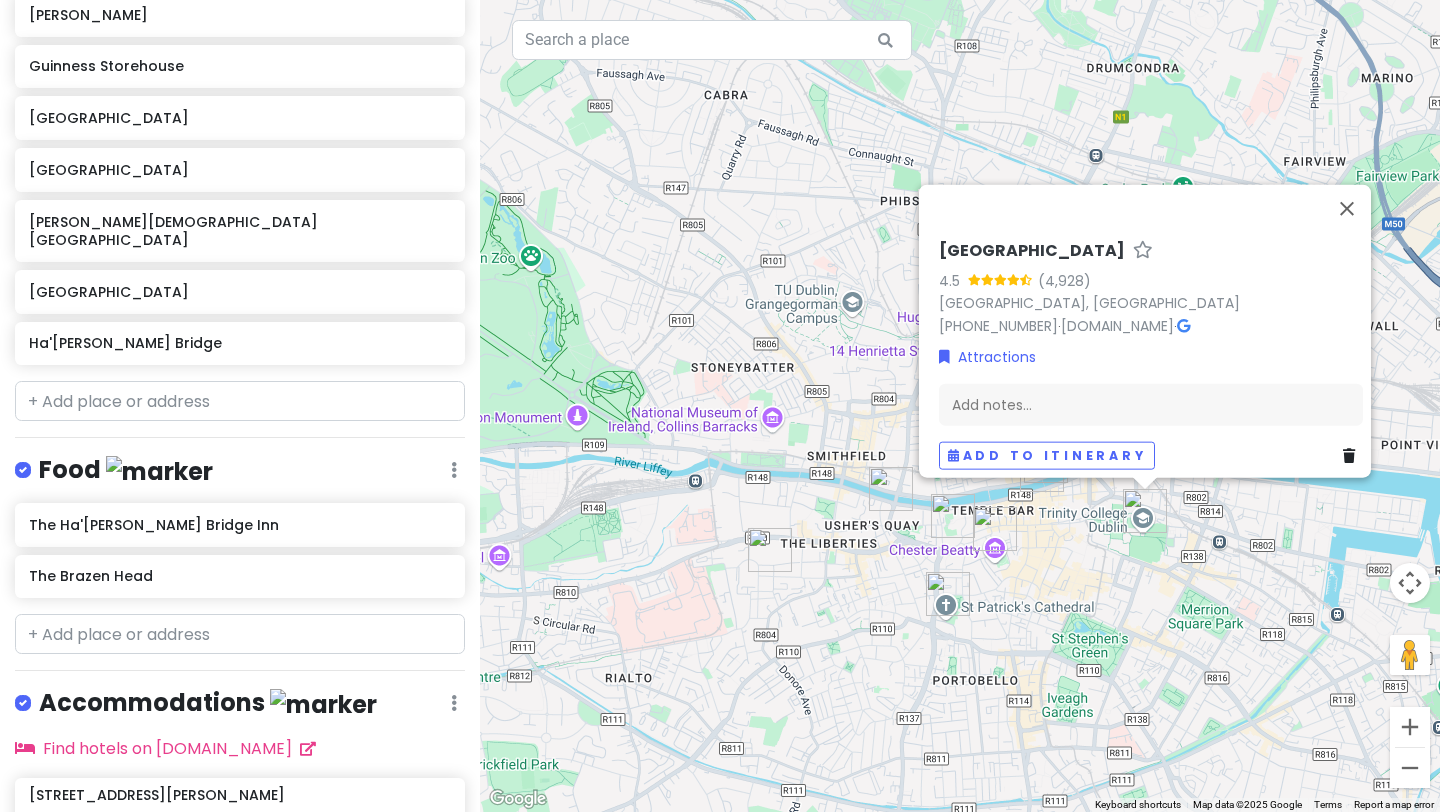 click on "[GEOGRAPHIC_DATA] 4.5        ([GEOGRAPHIC_DATA] [PHONE_NUMBER]   ·   [DOMAIN_NAME]   ·   Attractions Add notes...  Add to itinerary" at bounding box center [960, 406] 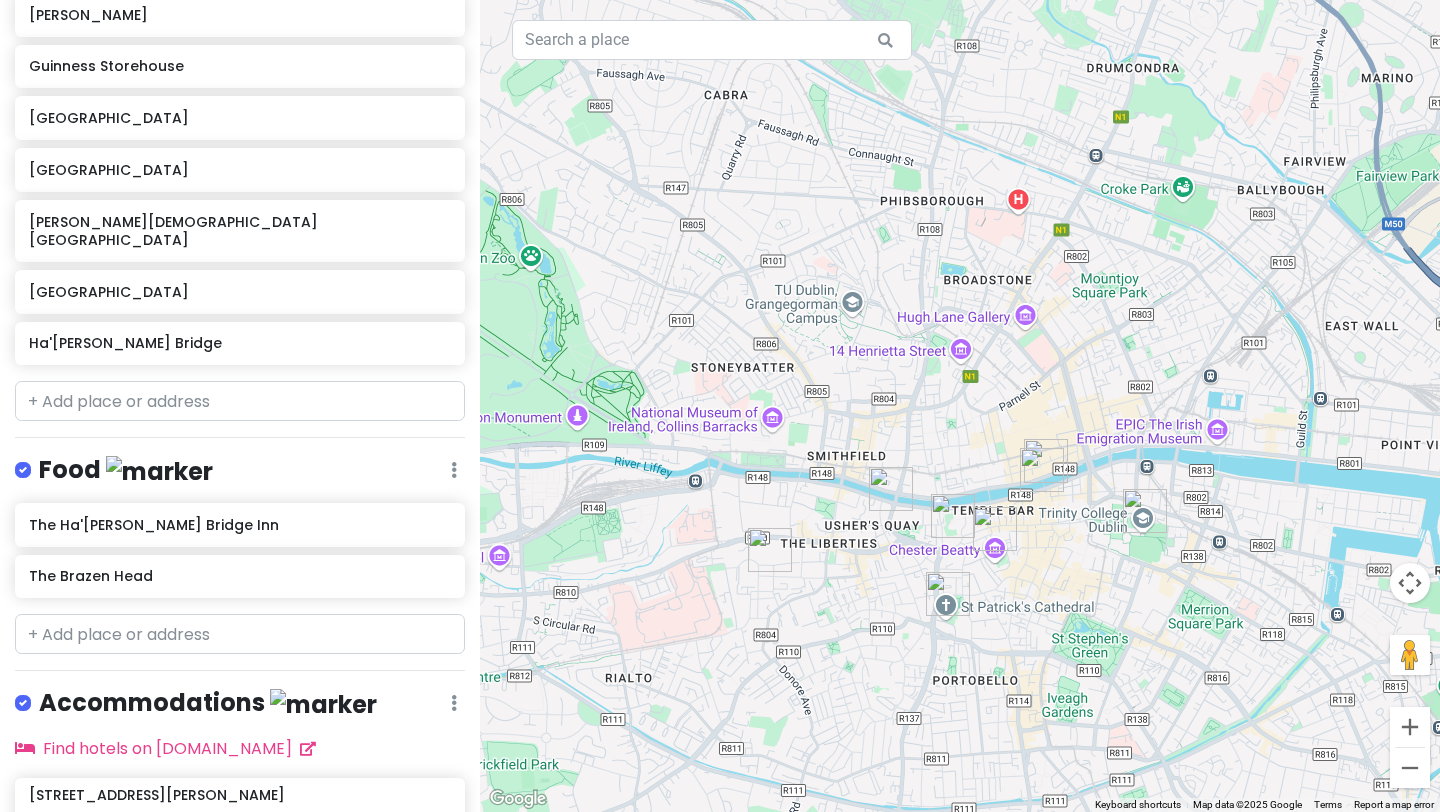 click at bounding box center [1042, 470] 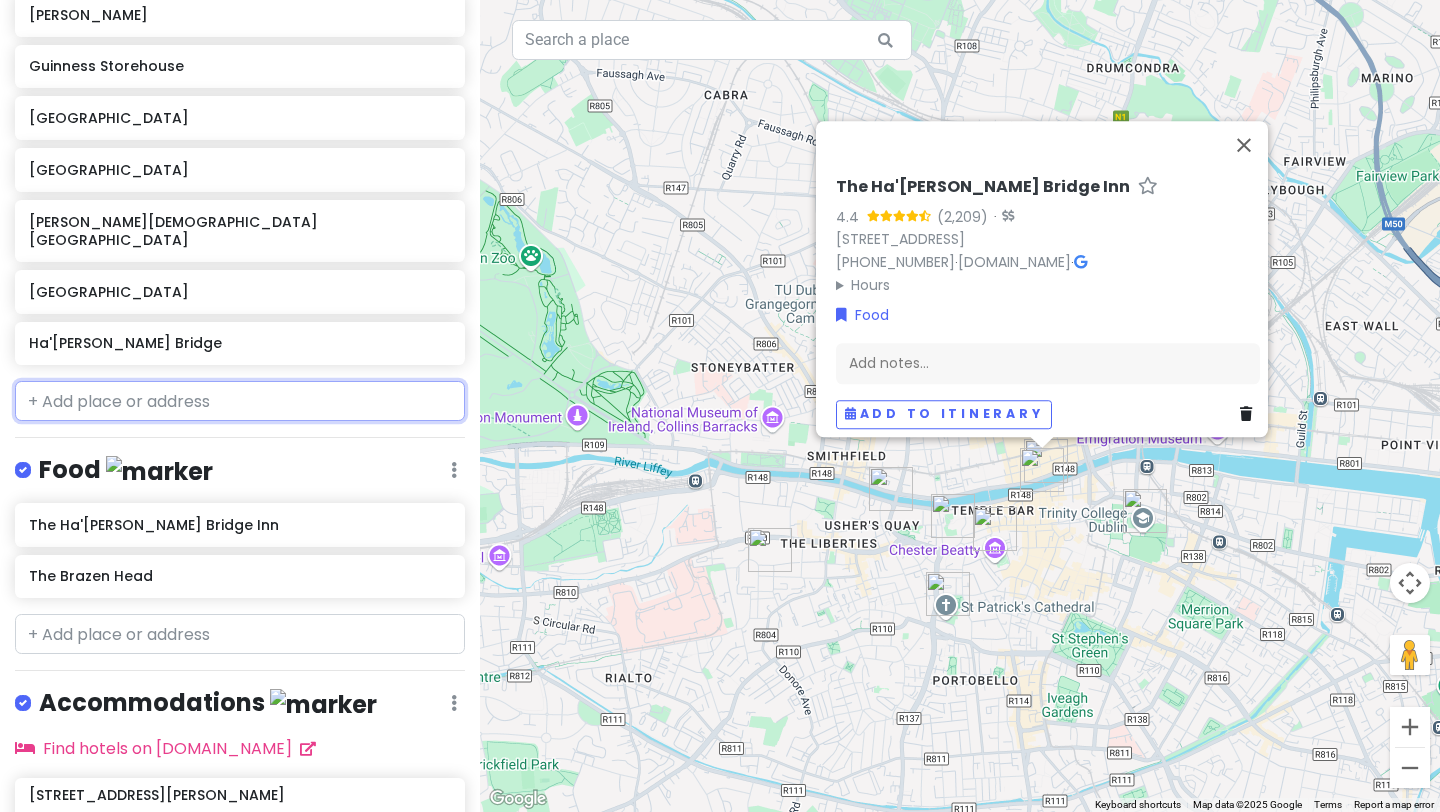 click at bounding box center (240, 401) 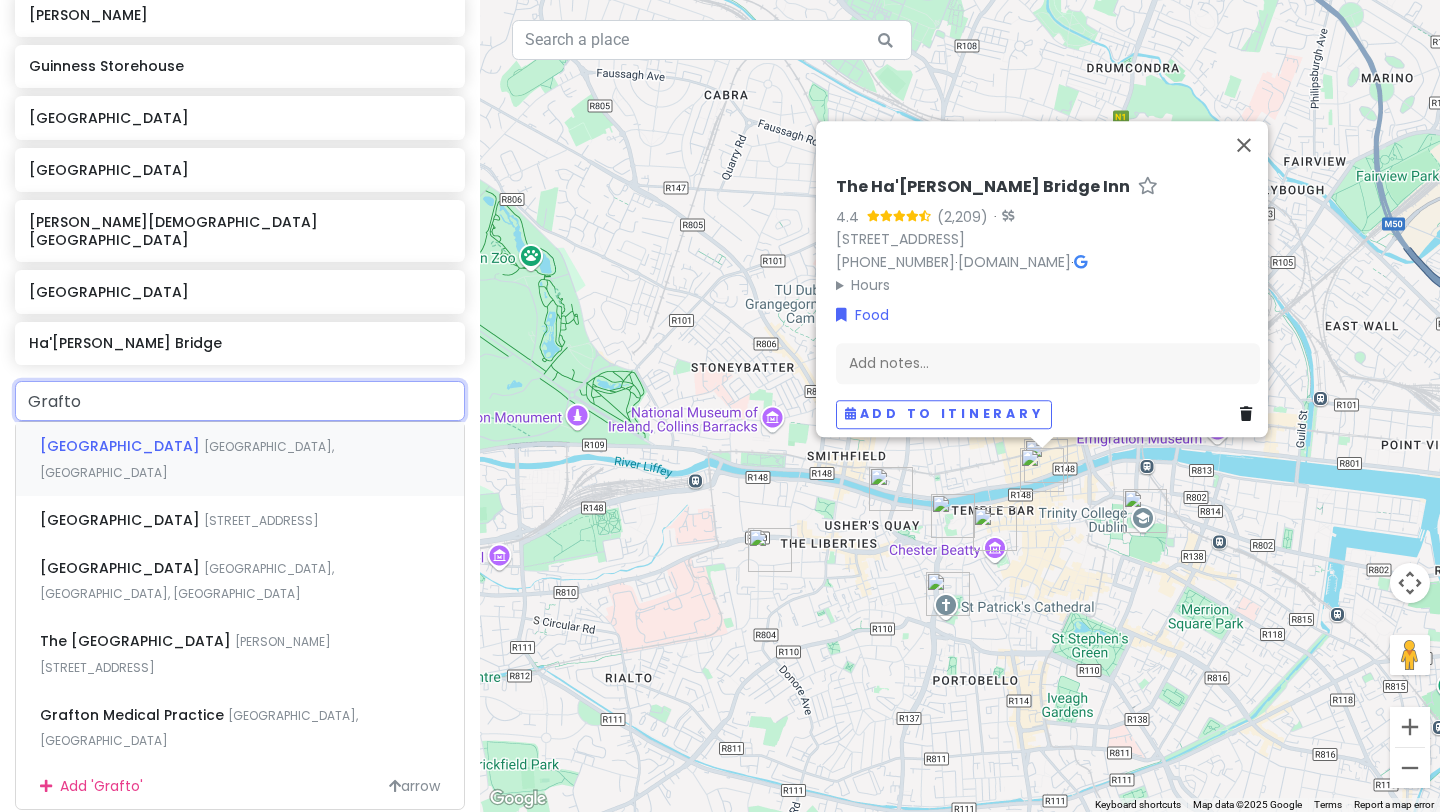 type on "Grafton" 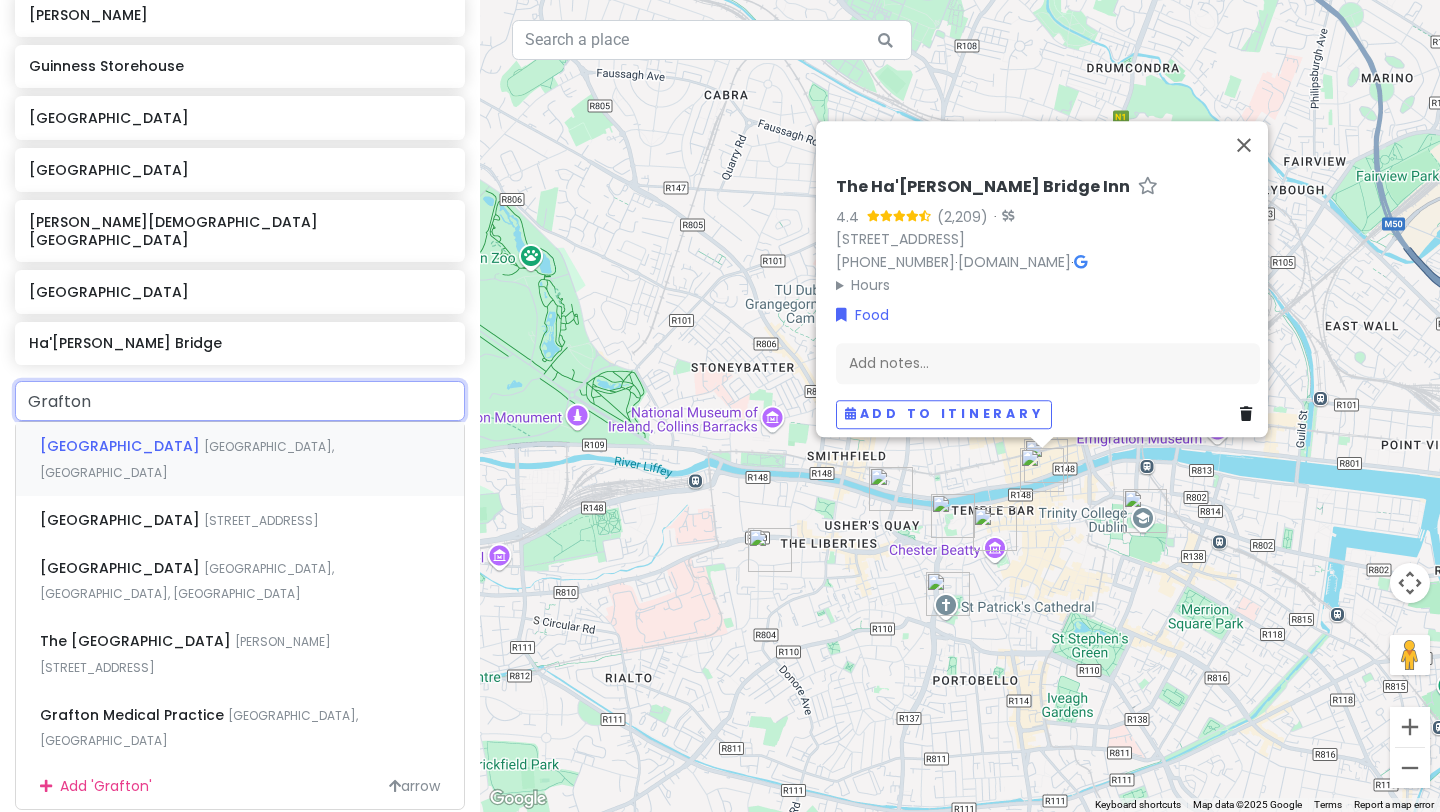 click on "[GEOGRAPHIC_DATA]" at bounding box center (122, 446) 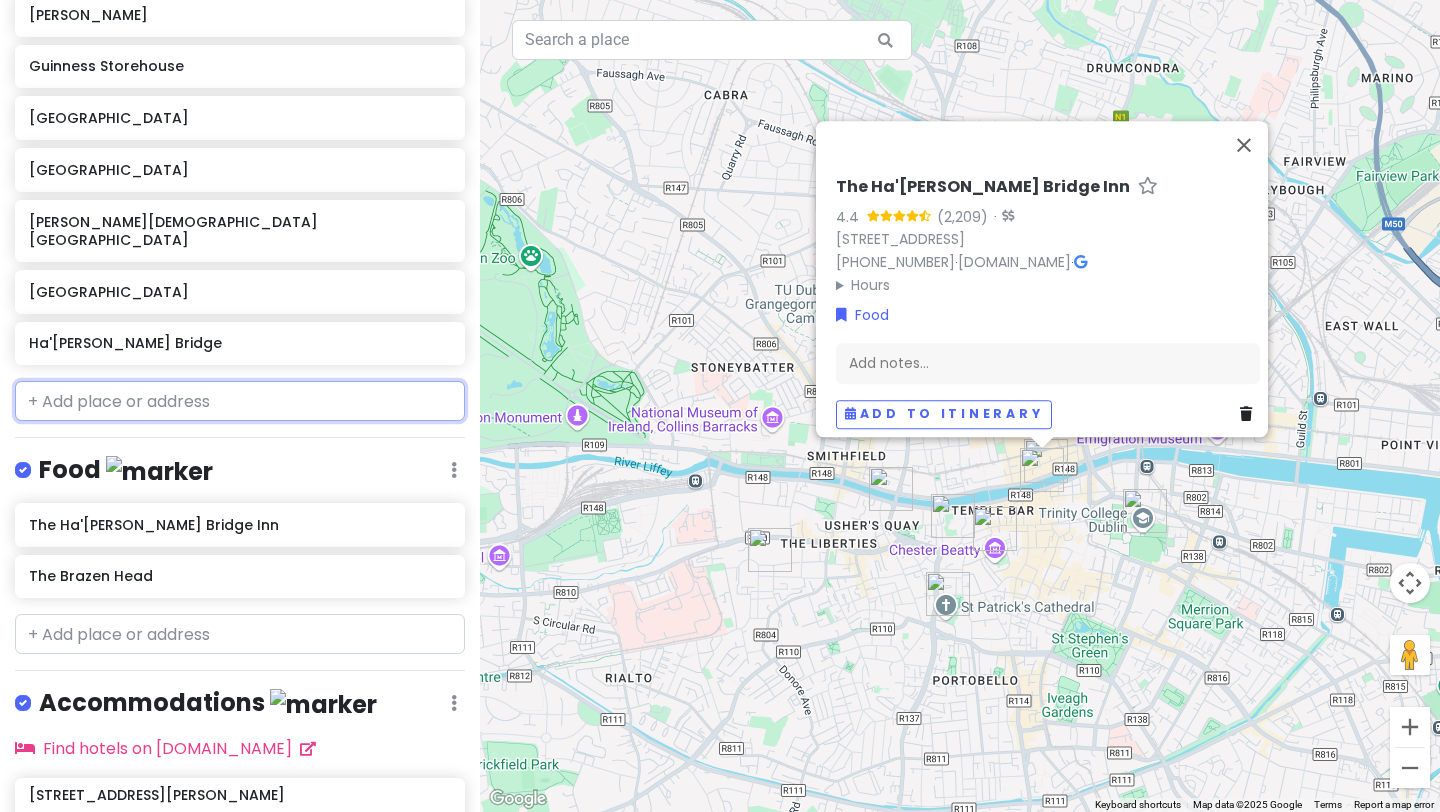 scroll, scrollTop: 771, scrollLeft: 0, axis: vertical 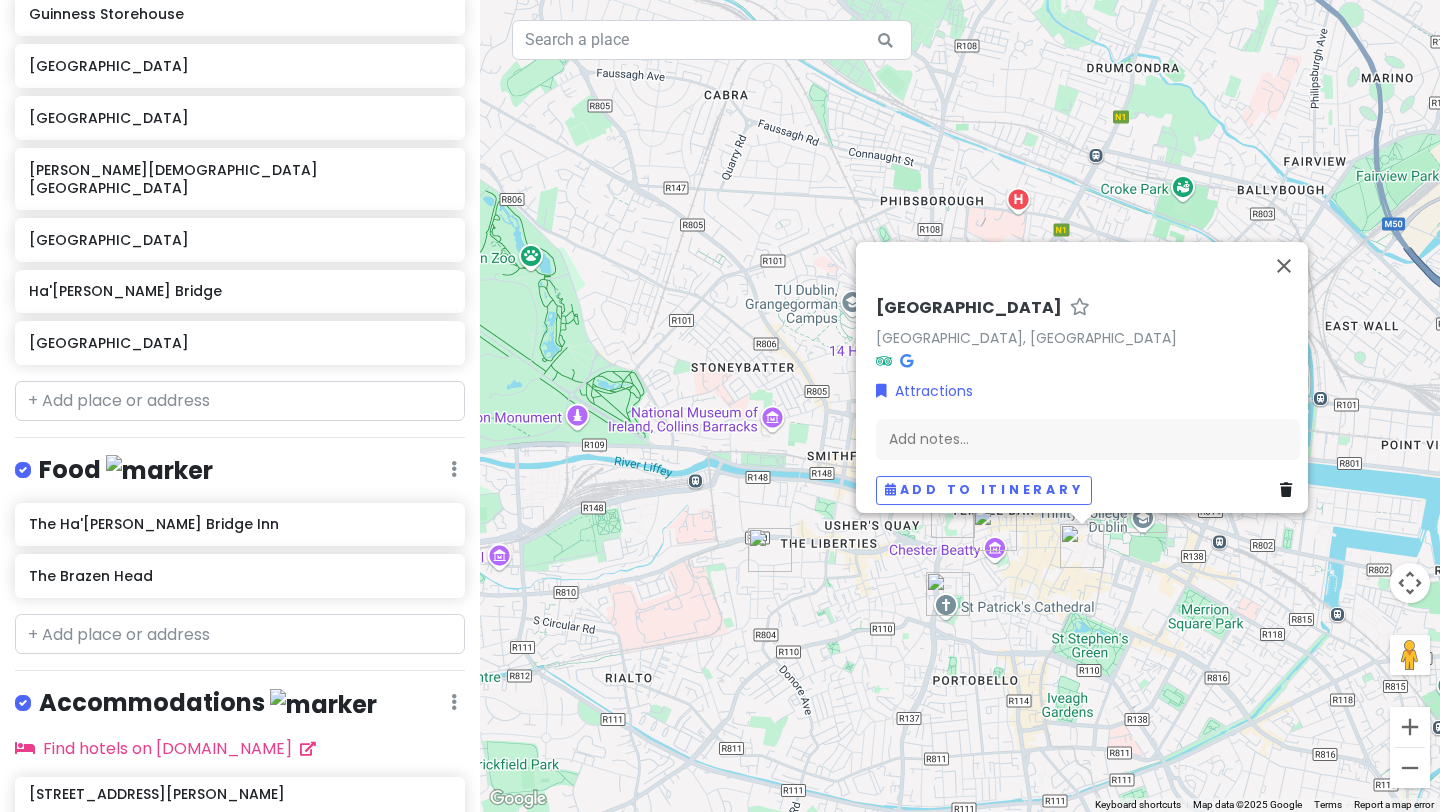 click on "[GEOGRAPHIC_DATA], [GEOGRAPHIC_DATA] Attractions Add notes...  Add to itinerary" at bounding box center [960, 406] 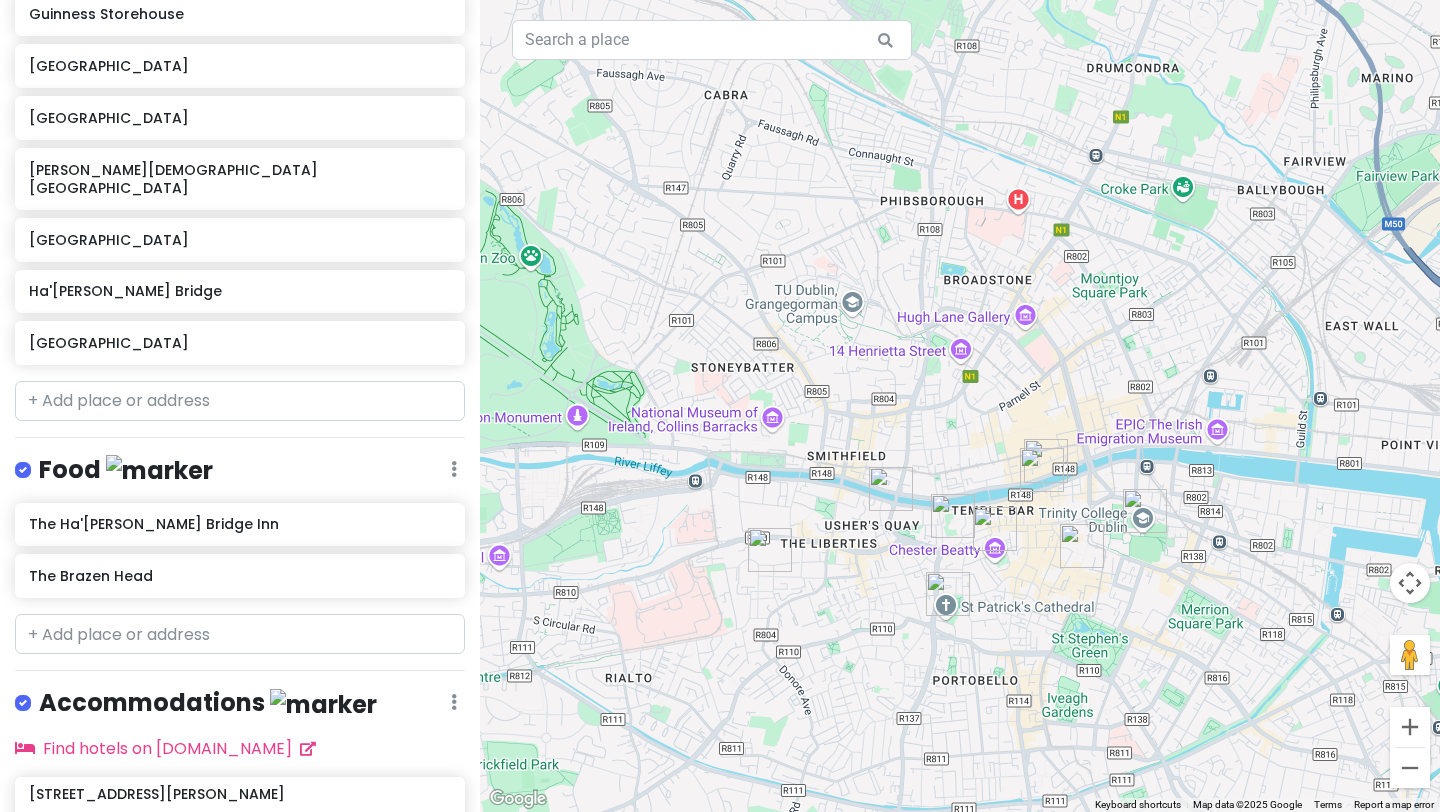 click at bounding box center (995, 529) 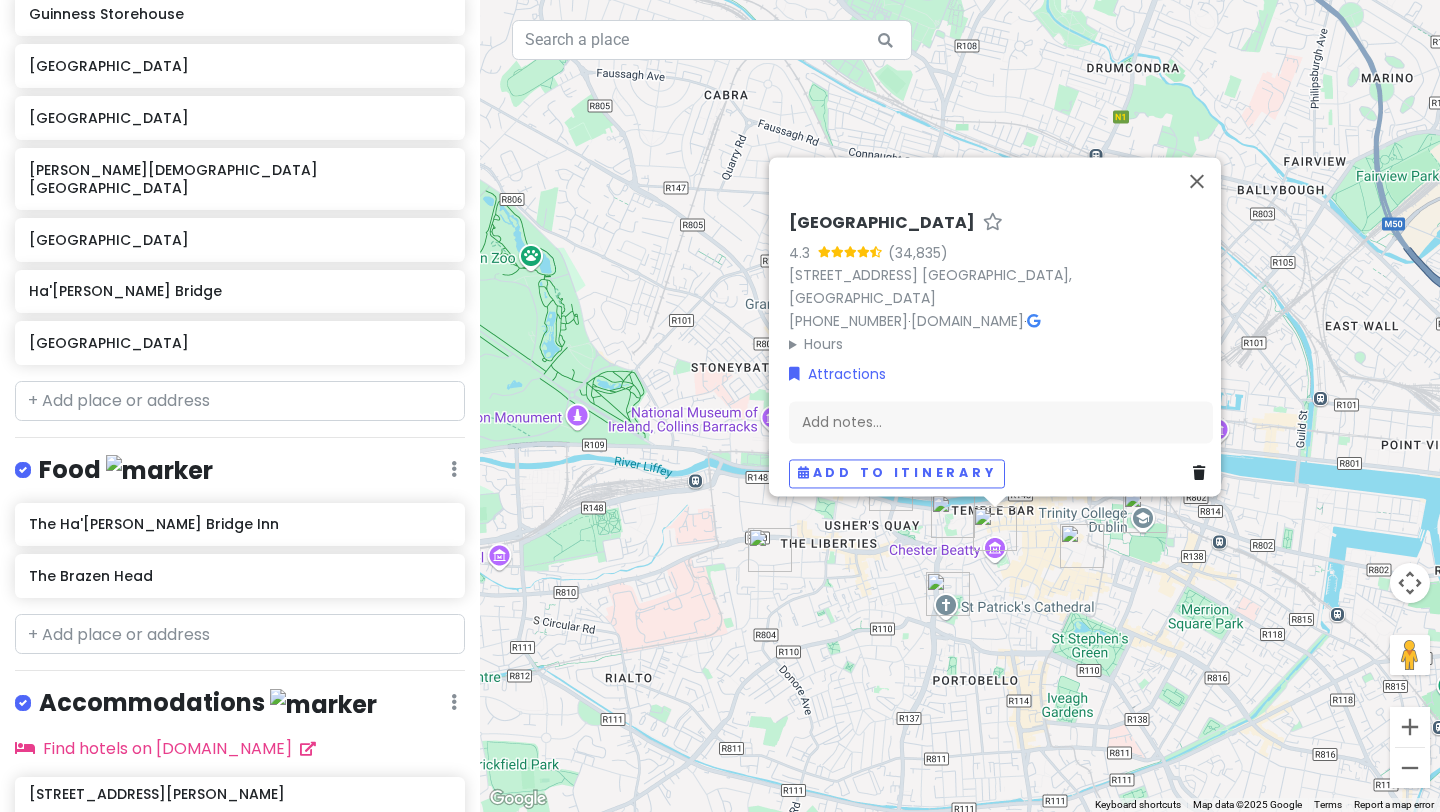 click at bounding box center (953, 516) 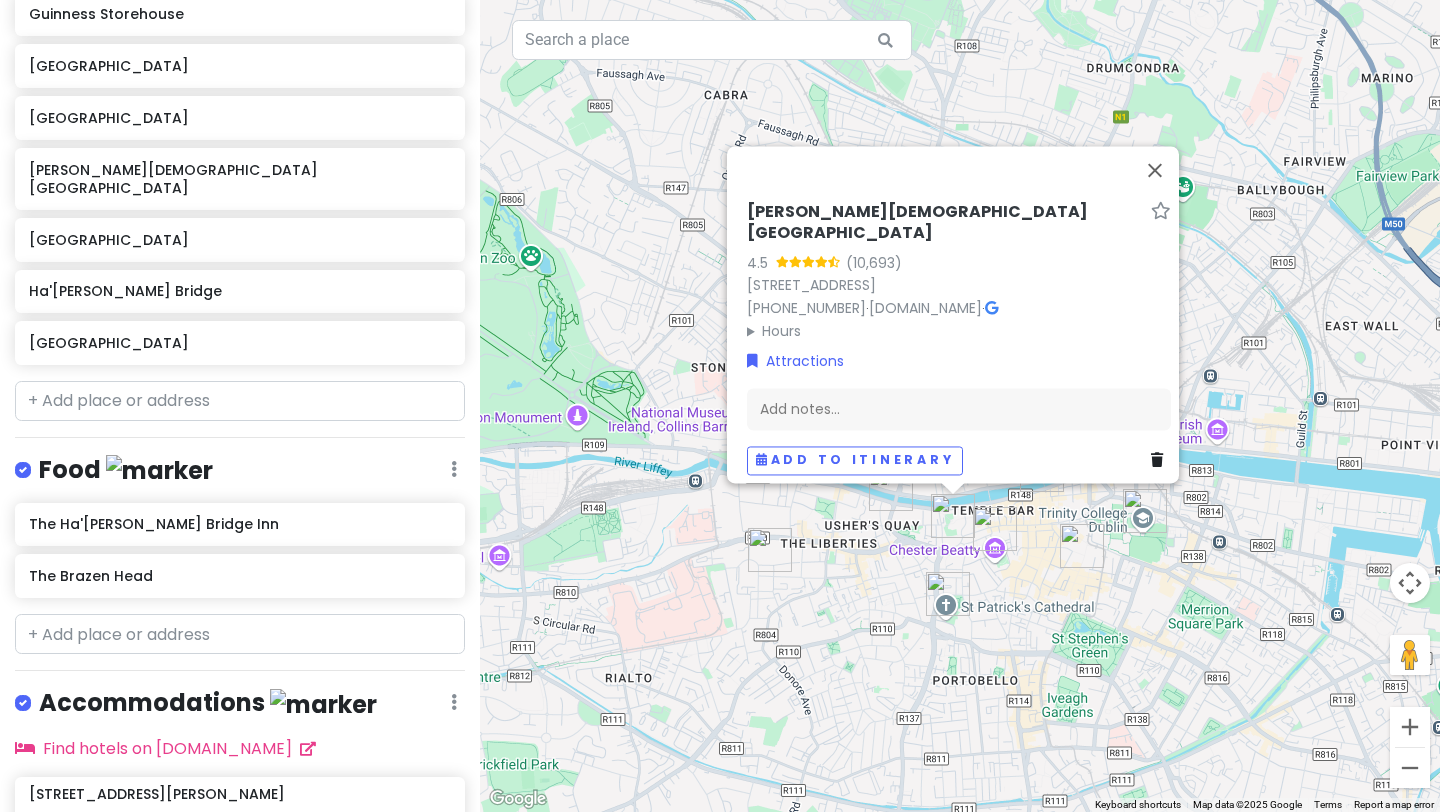 click on "[PERSON_NAME][DEMOGRAPHIC_DATA][GEOGRAPHIC_DATA] 4.5        (10,693) [STREET_ADDRESS] [PHONE_NUMBER]   ·   [DOMAIN_NAME]   ·   Hours [DATE]  9:00 AM – 6:30 PM [DATE]  9:00 AM – 6:30 PM [DATE]  9:00 AM – 6:30 PM [DATE]  9:00 AM – 6:30 PM [DATE]  9:00 AM – 6:30 PM [DATE]  9:00 AM – 6:30 PM [DATE]  12:30 – 6:30 PM Attractions Add notes...  Add to itinerary" at bounding box center (960, 406) 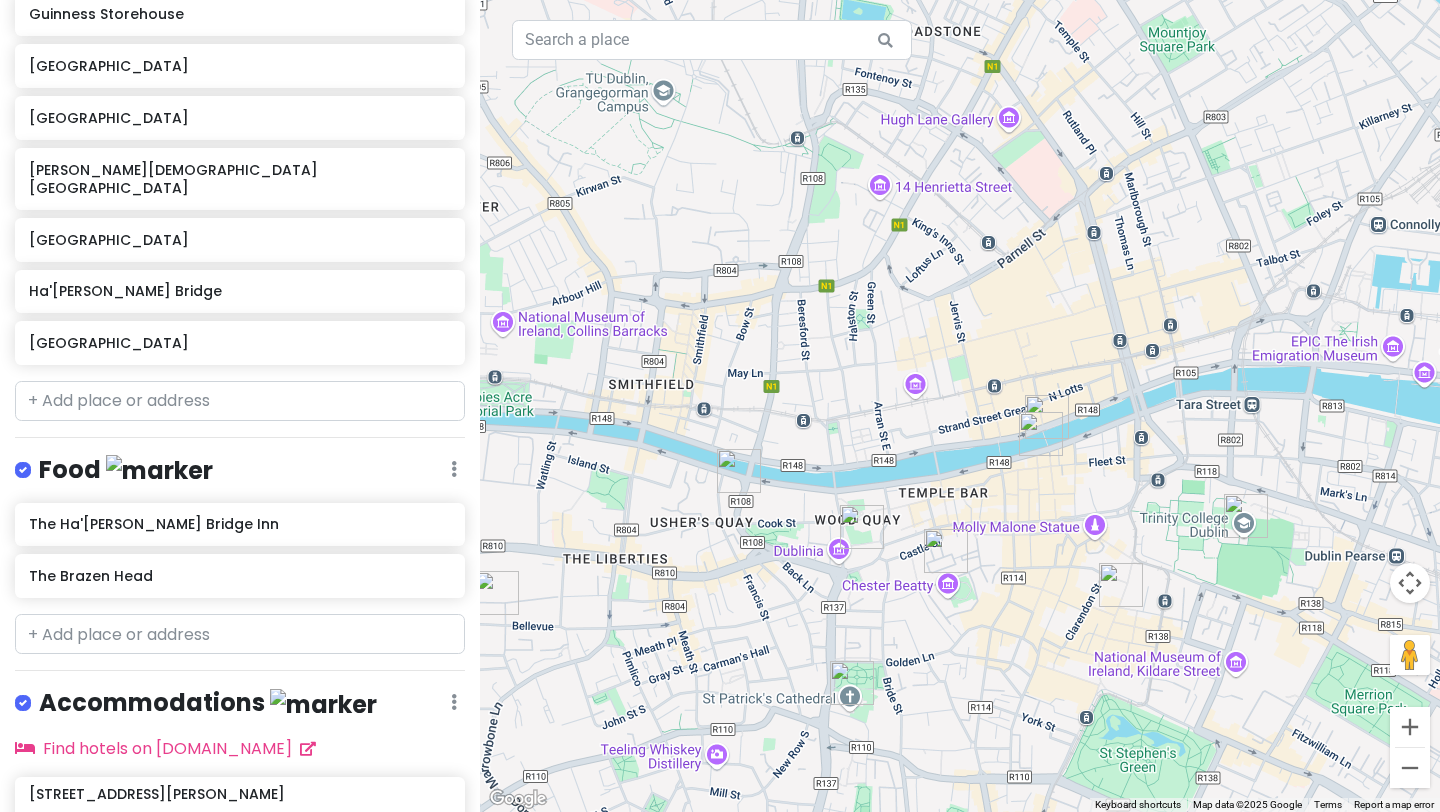 click at bounding box center [739, 471] 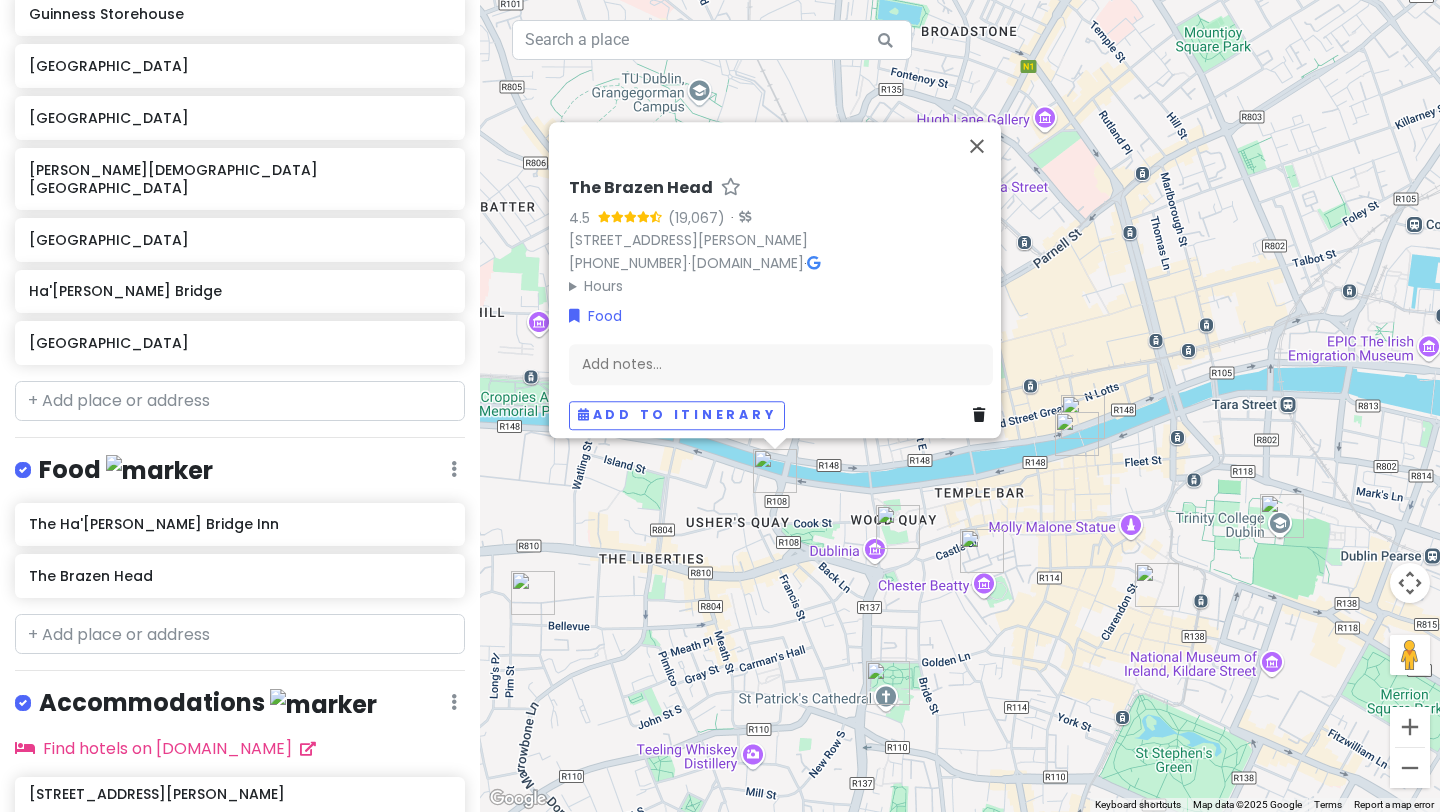click on "Hours" at bounding box center [781, 286] 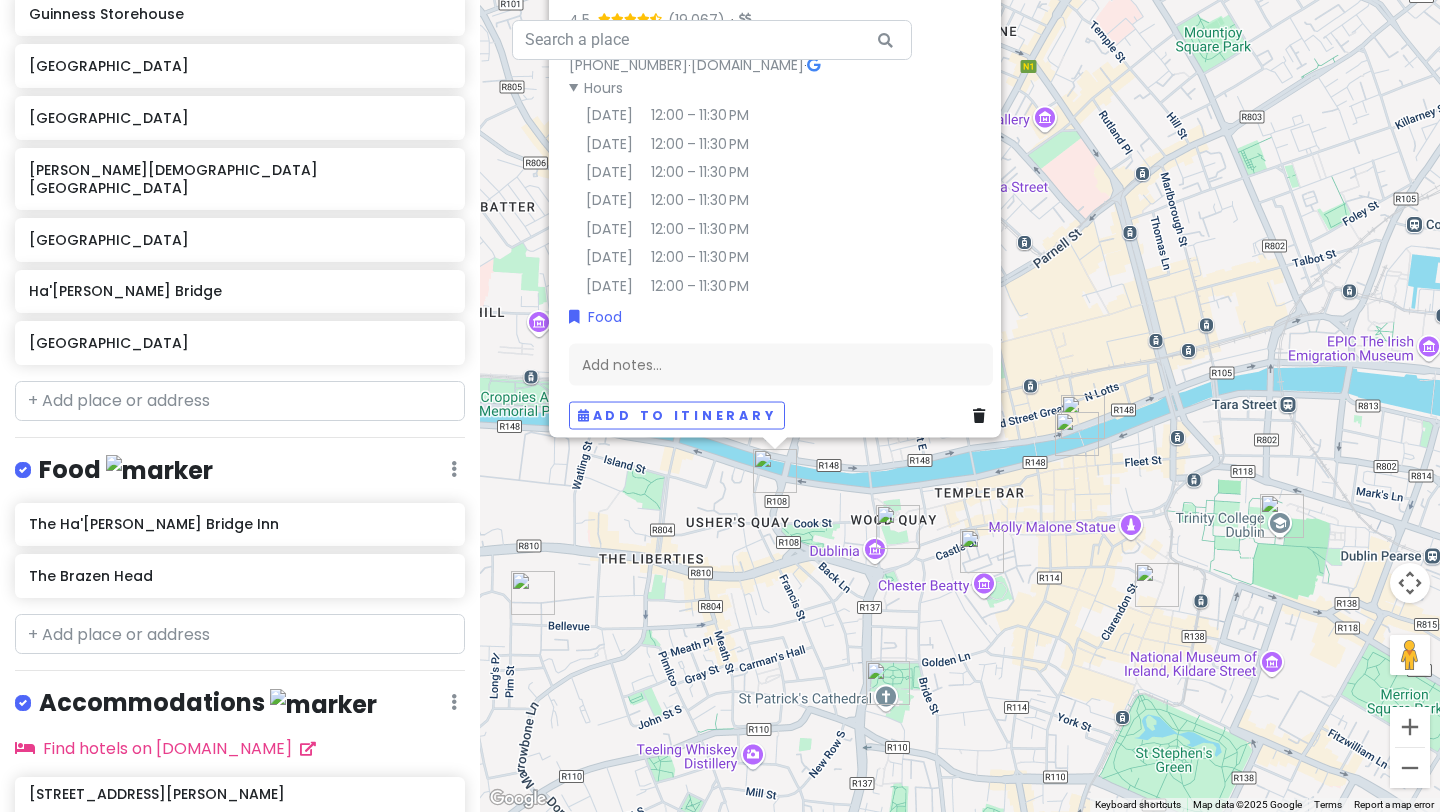 click on "The Brazen Head 4.5        (19,067)    ·    [STREET_ADDRESS][PERSON_NAME] [PHONE_NUMBER]   ·   [DOMAIN_NAME]   ·   Hours [DATE]  12:00 – 11:30 PM [DATE]  12:00 – 11:30 PM [DATE]  12:00 – 11:30 PM [DATE]  12:00 – 11:30 PM [DATE]  12:00 – 11:30 PM [DATE]  12:00 – 11:30 PM [DATE]  12:00 – 11:30 PM Food Add notes...  Add to itinerary" at bounding box center (960, 406) 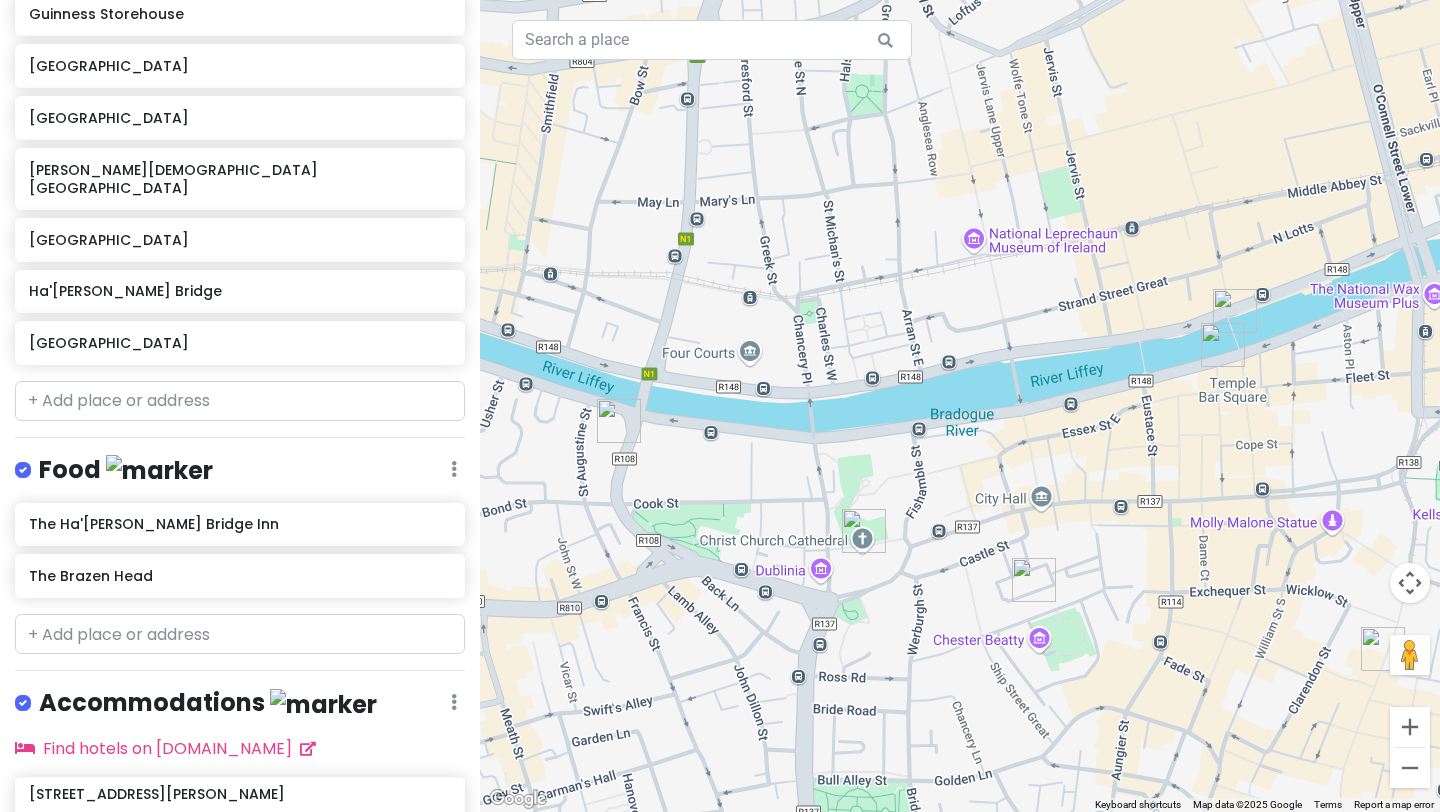 drag, startPoint x: 1356, startPoint y: 470, endPoint x: 1144, endPoint y: 435, distance: 214.86972 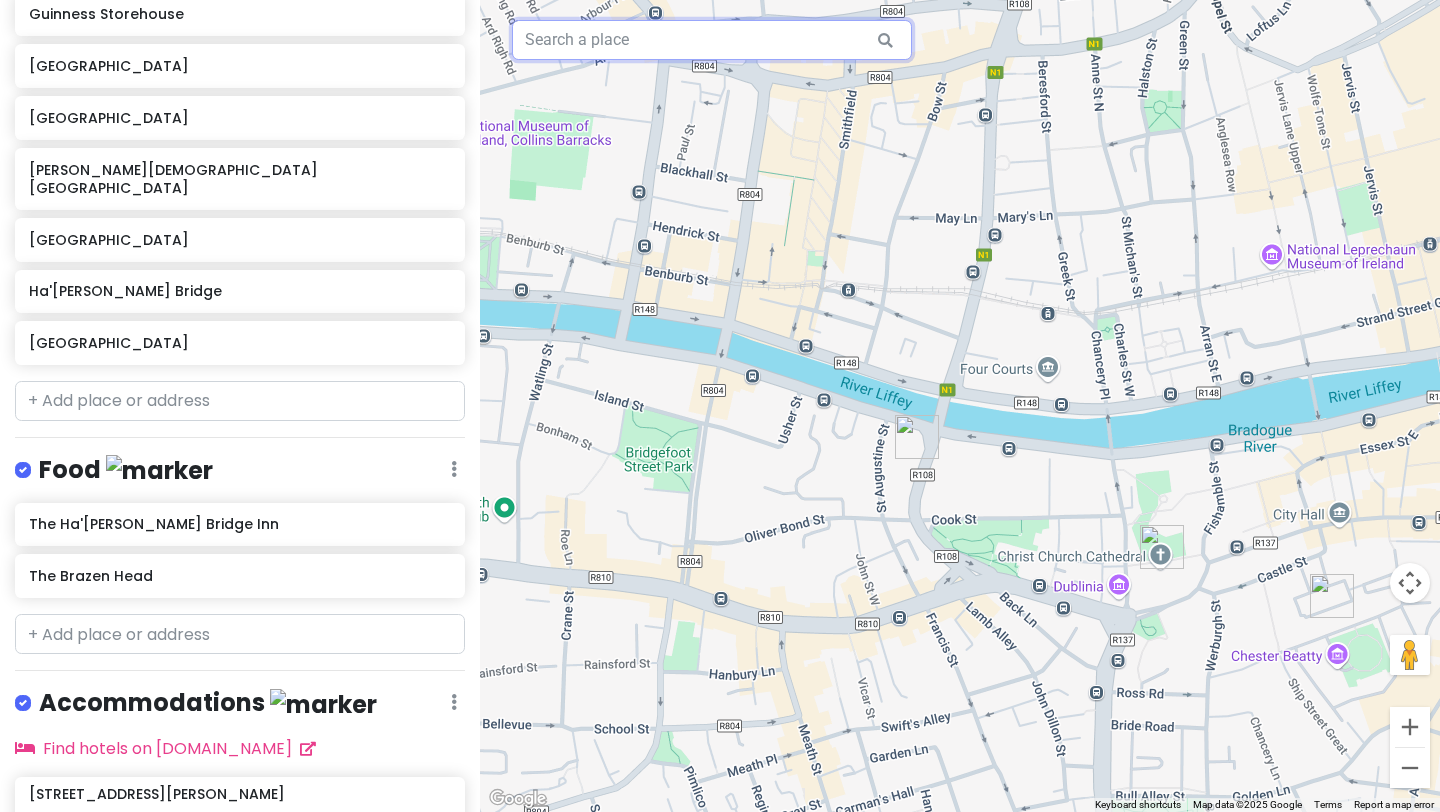 click at bounding box center [712, 40] 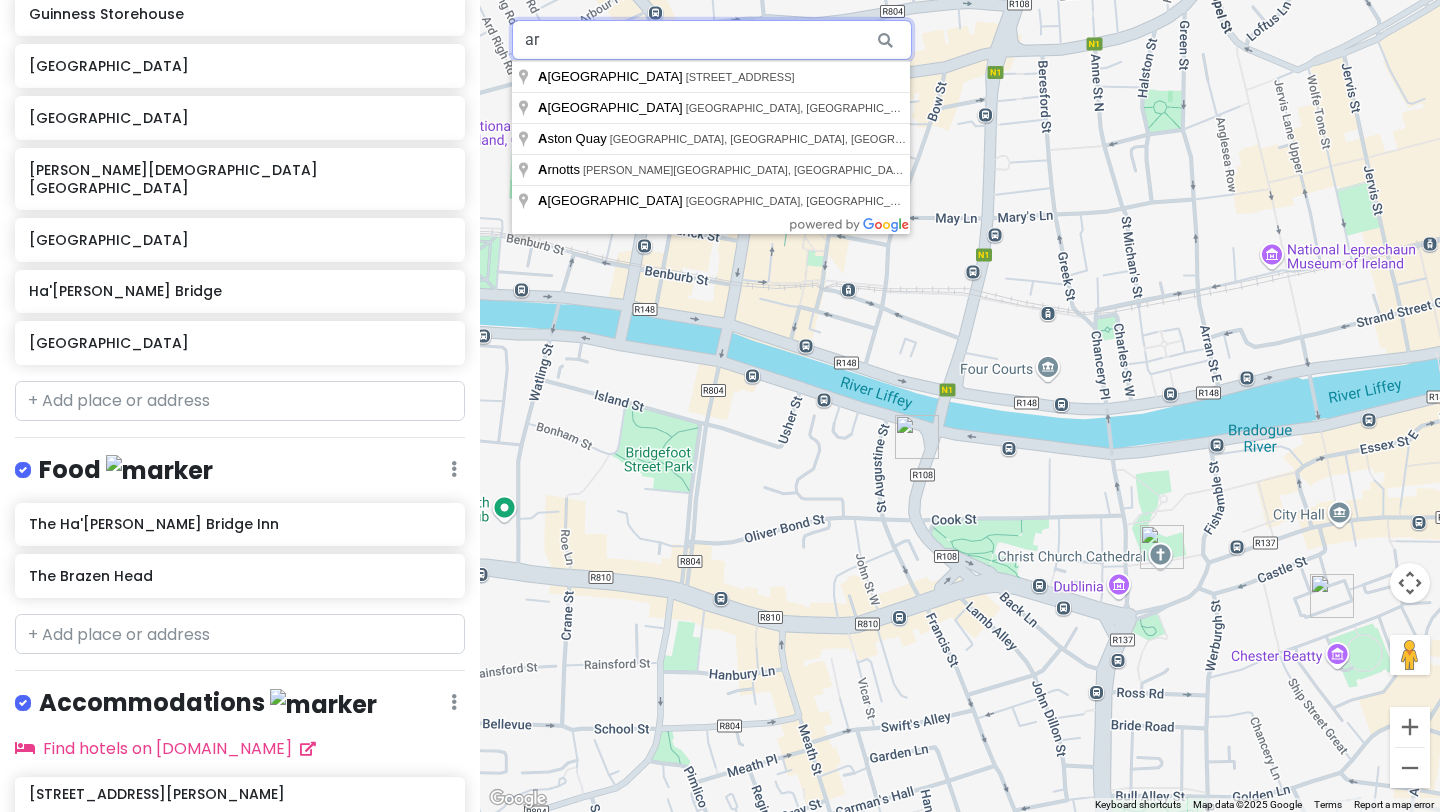 type on "a" 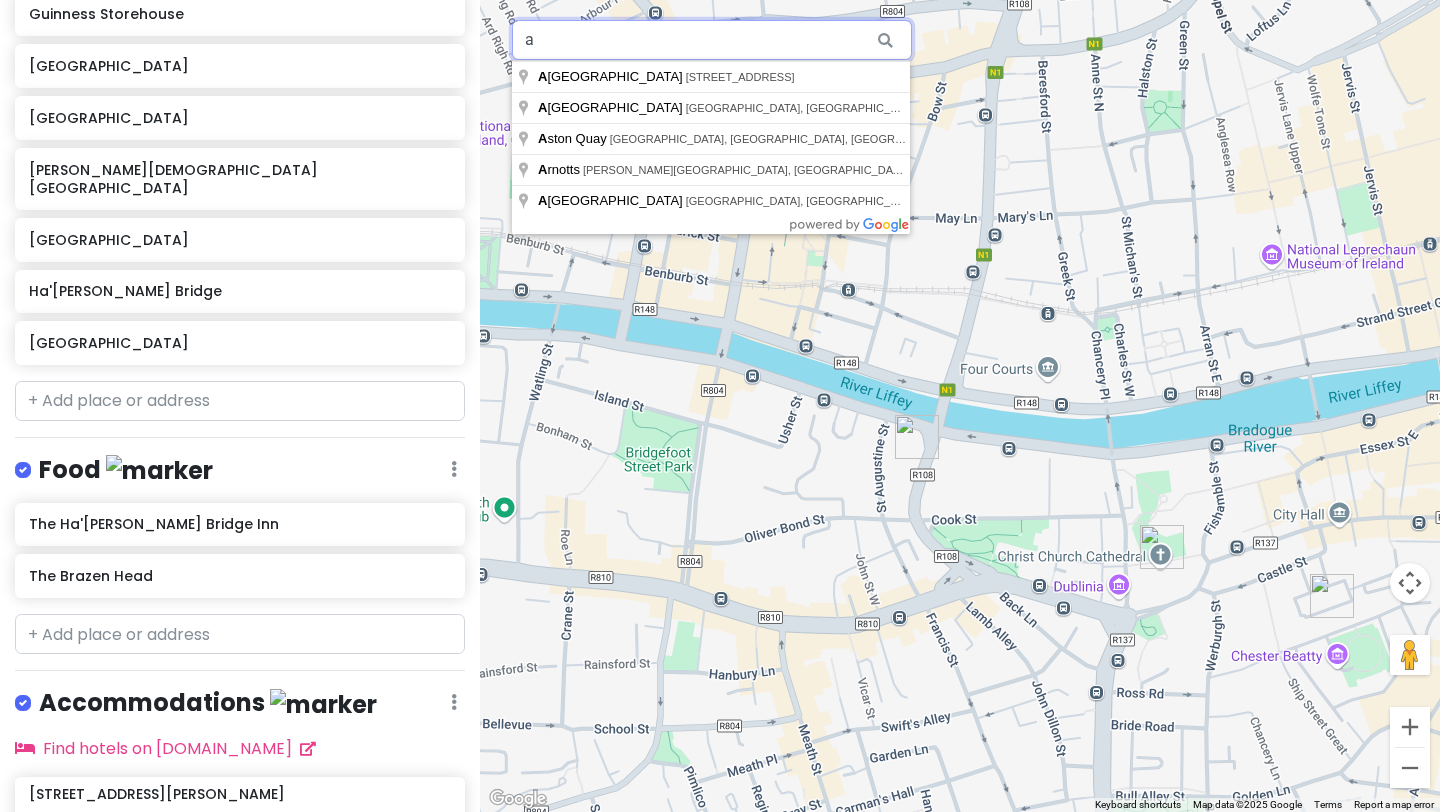 type 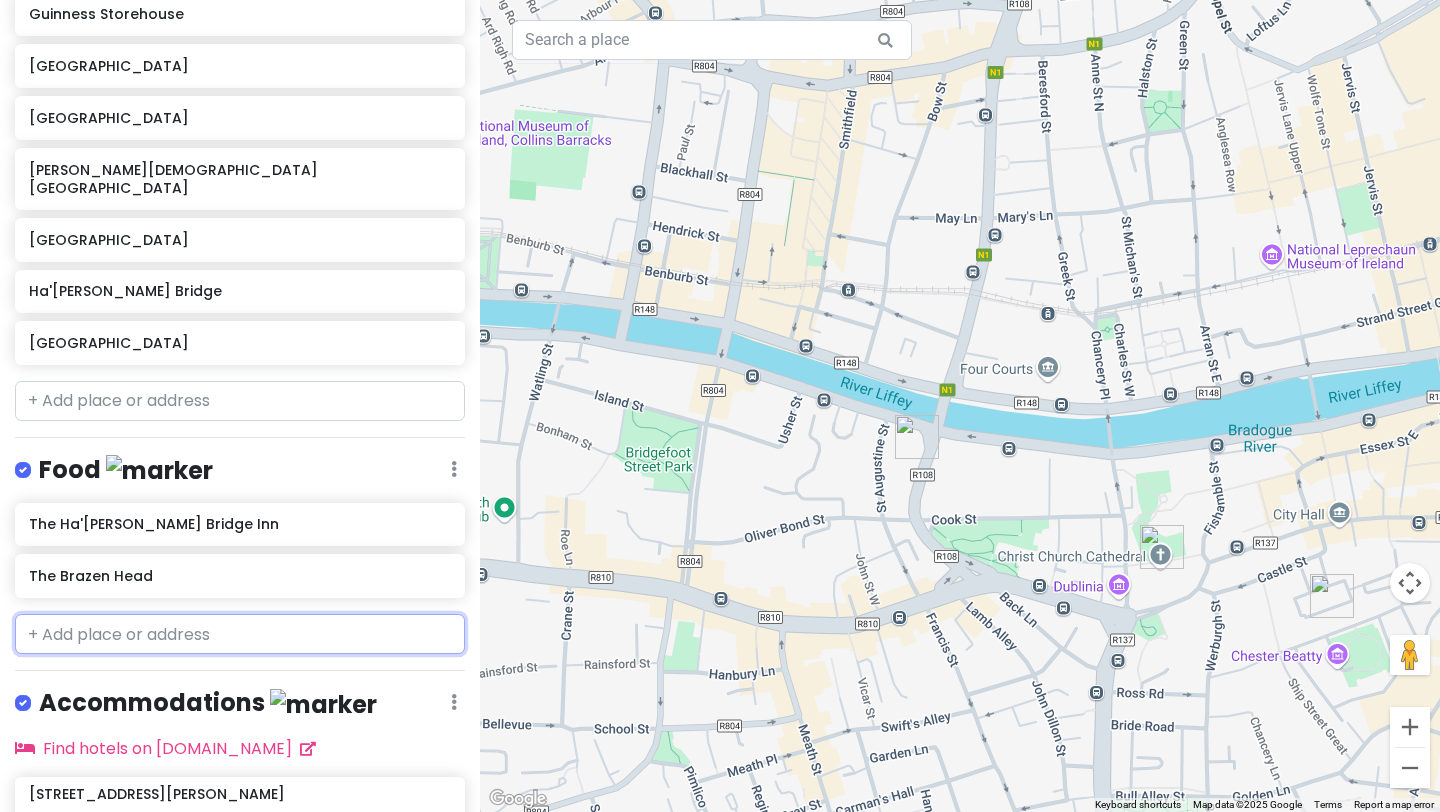 click at bounding box center [240, 634] 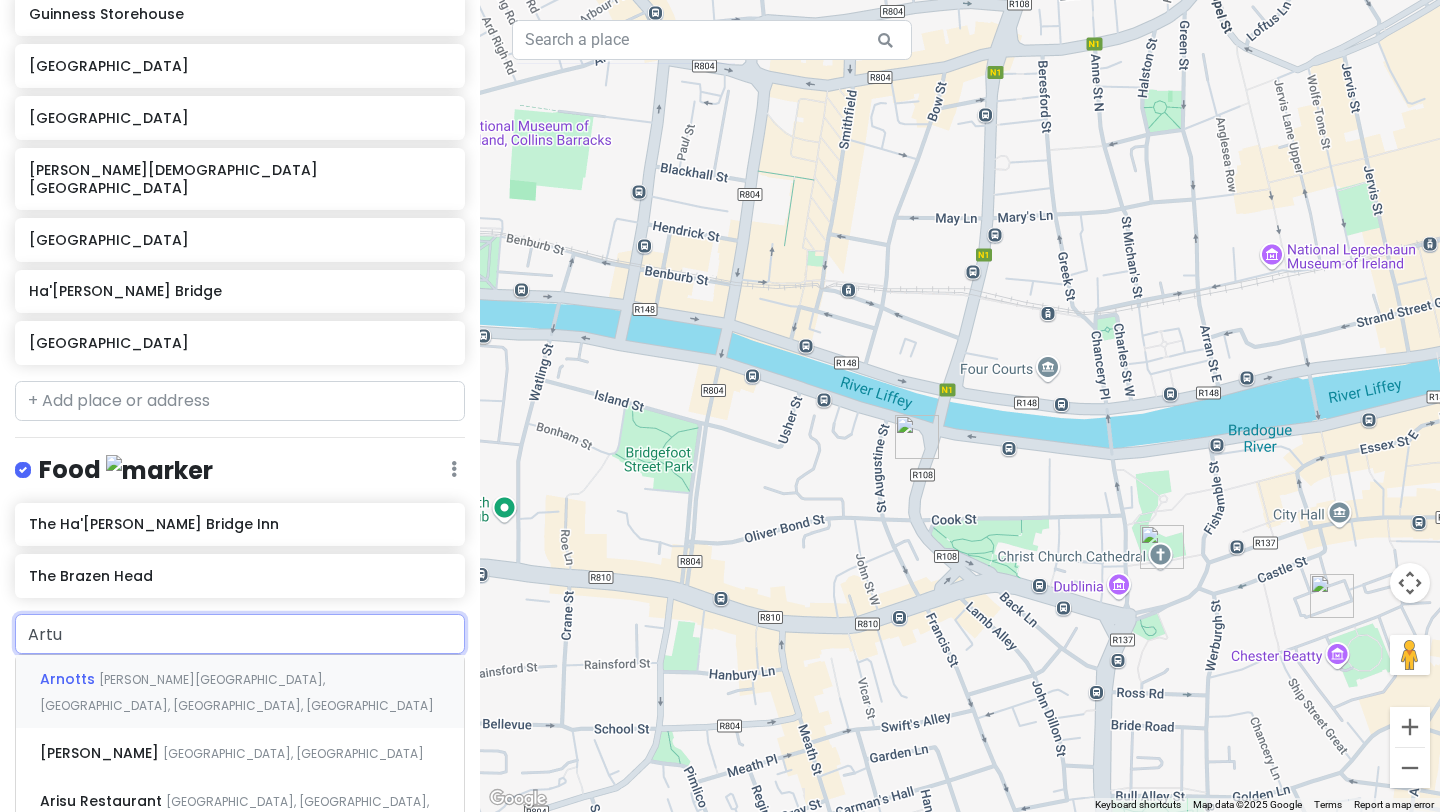 type on "[PERSON_NAME]" 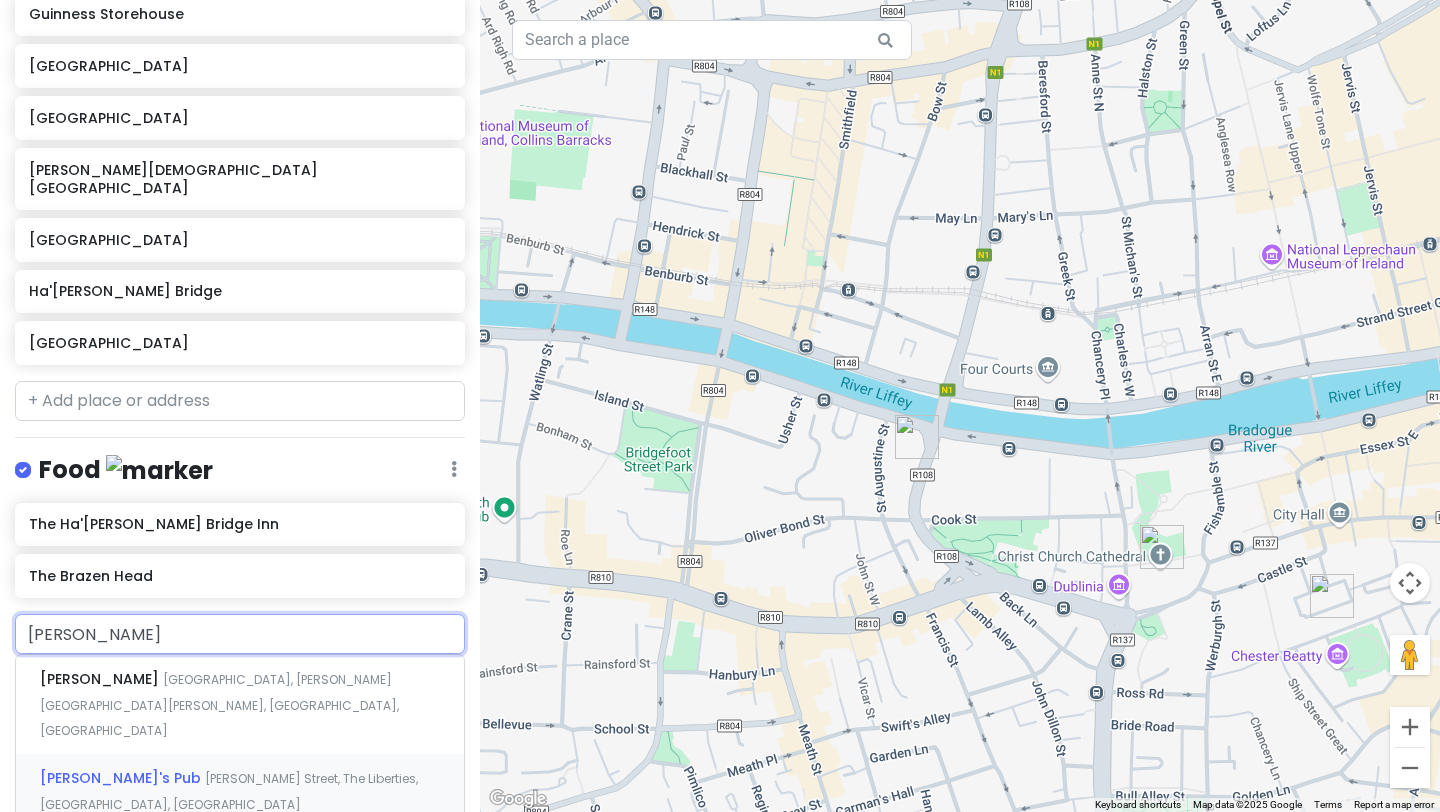 click on "[PERSON_NAME]'s Pub   [PERSON_NAME][GEOGRAPHIC_DATA], [GEOGRAPHIC_DATA], [GEOGRAPHIC_DATA], [GEOGRAPHIC_DATA]" at bounding box center (240, 791) 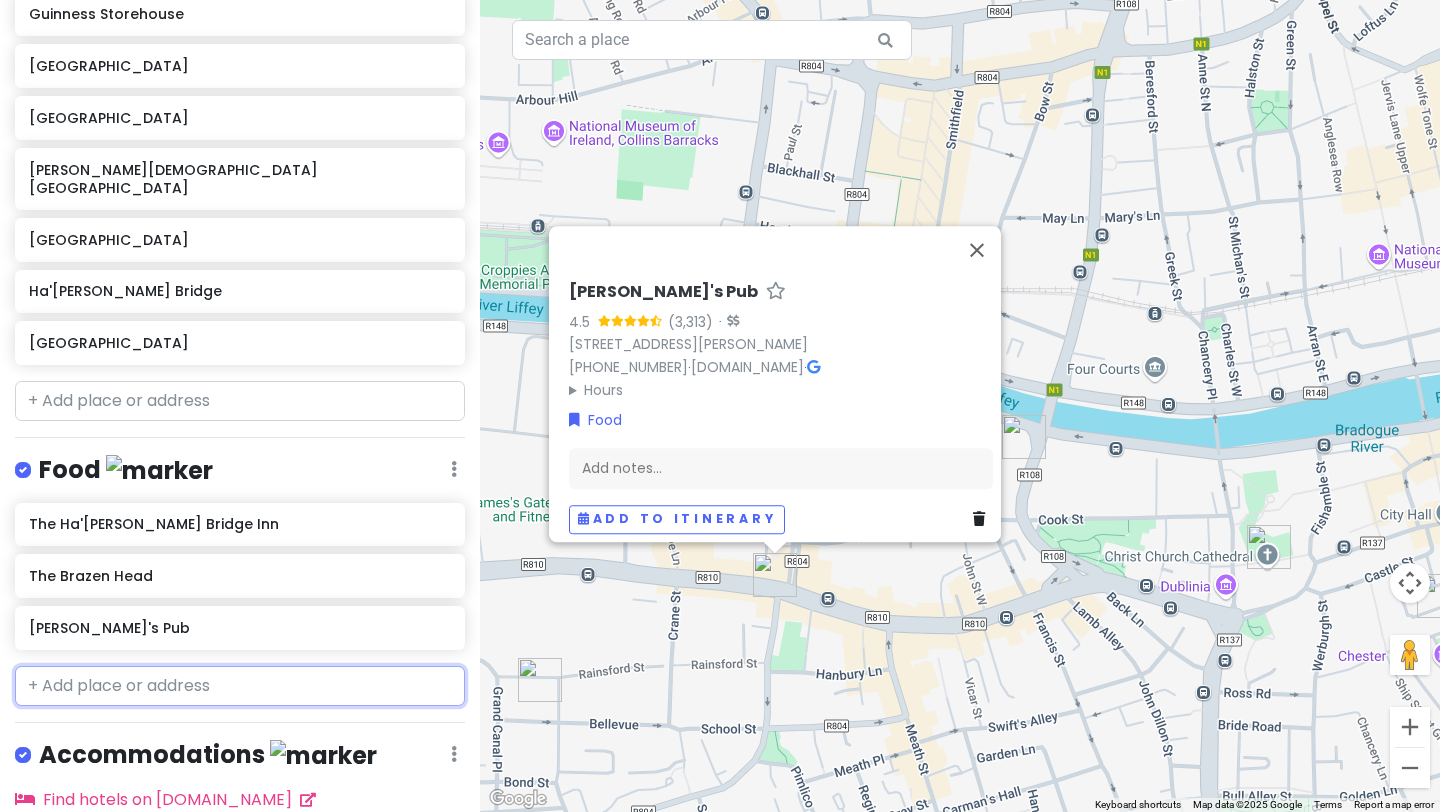 click at bounding box center [240, 686] 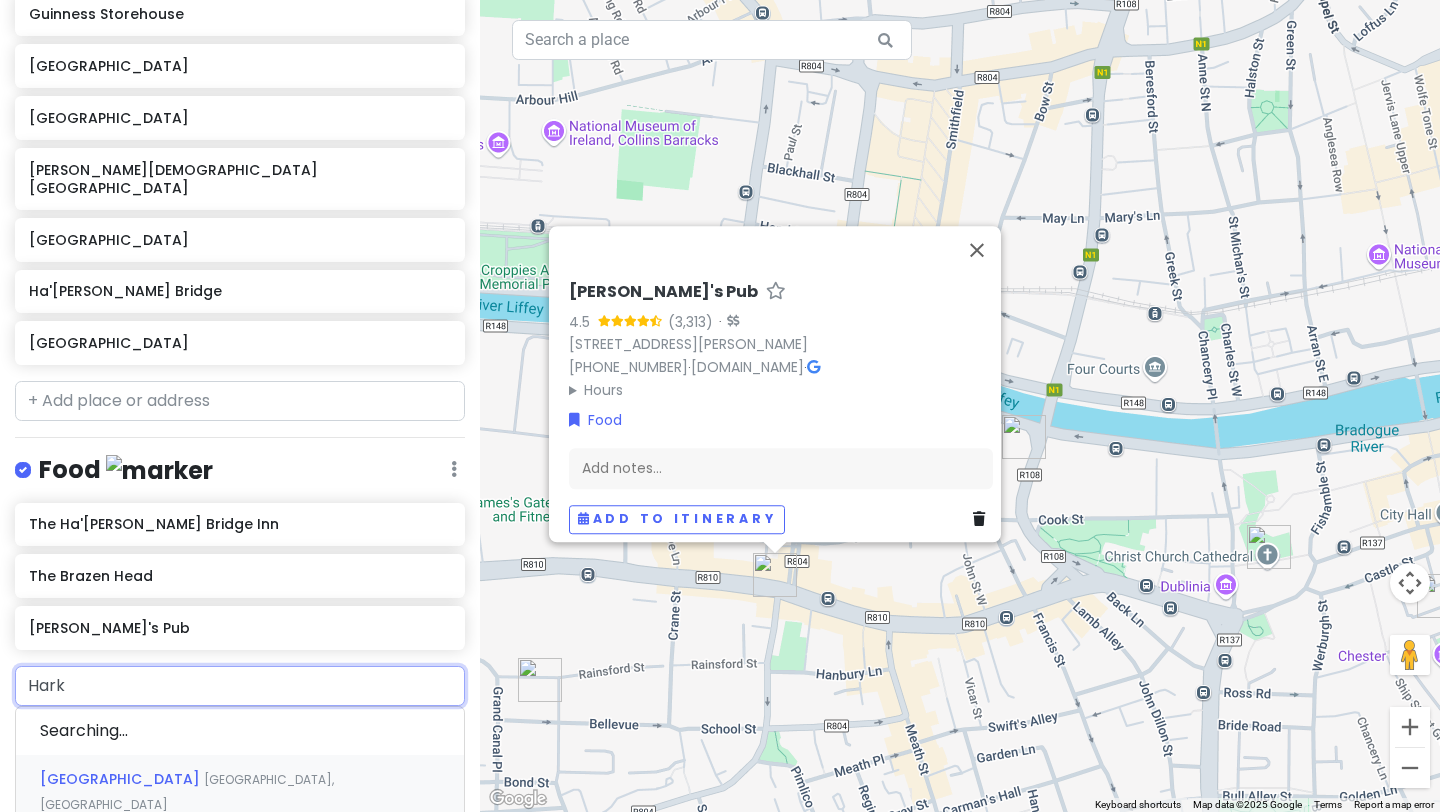 type on "Harki" 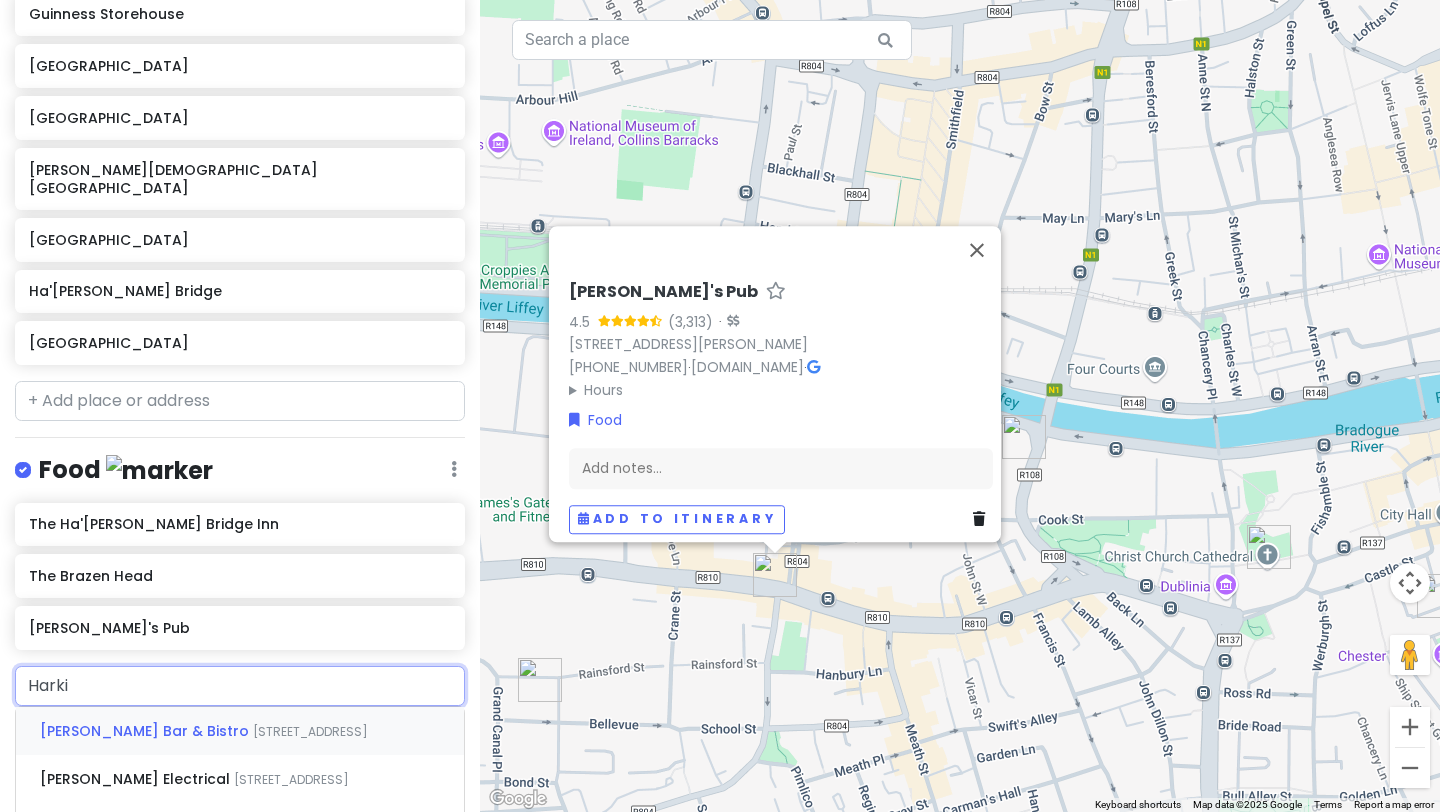 click on "[STREET_ADDRESS]" at bounding box center [310, 731] 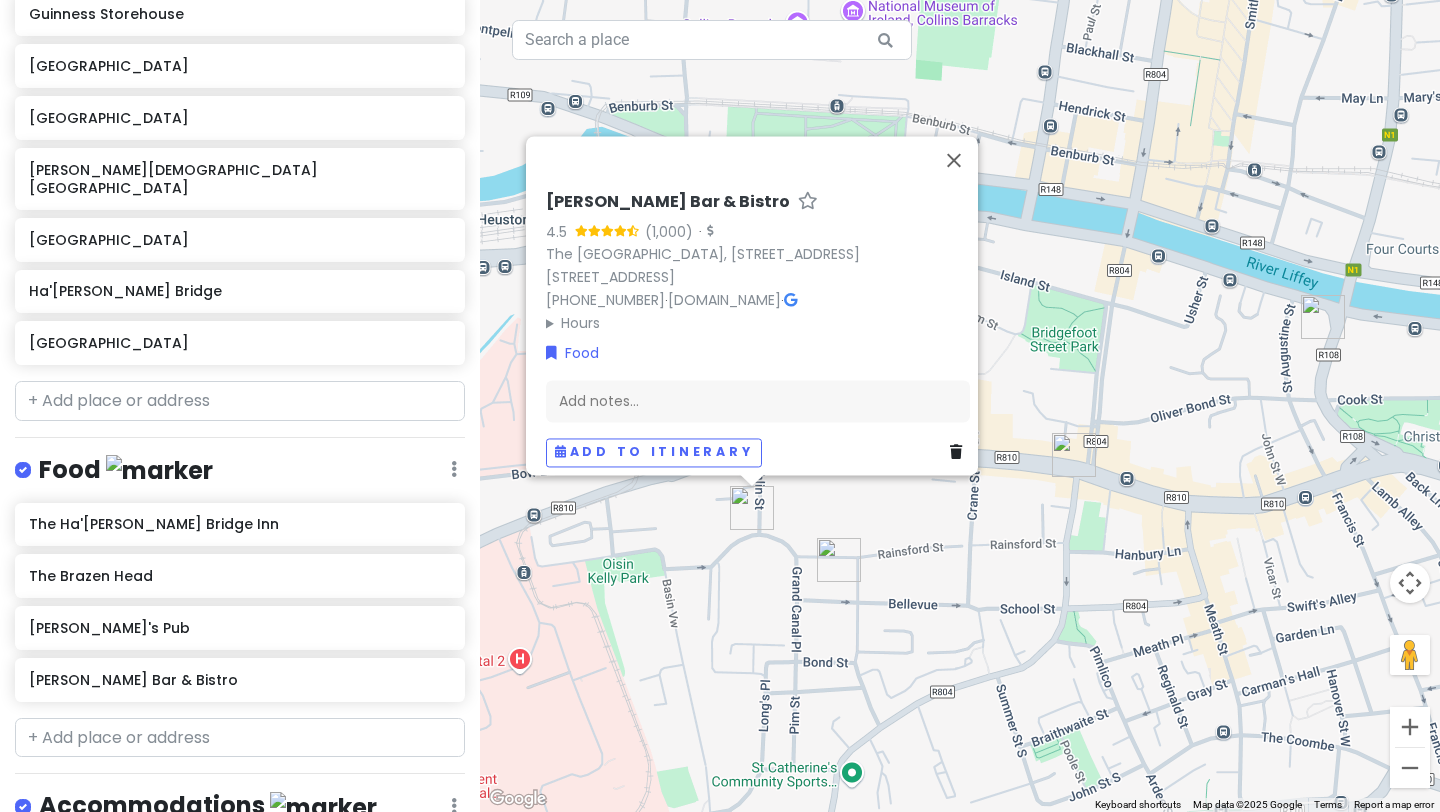 drag, startPoint x: 1147, startPoint y: 657, endPoint x: 1119, endPoint y: 508, distance: 151.60805 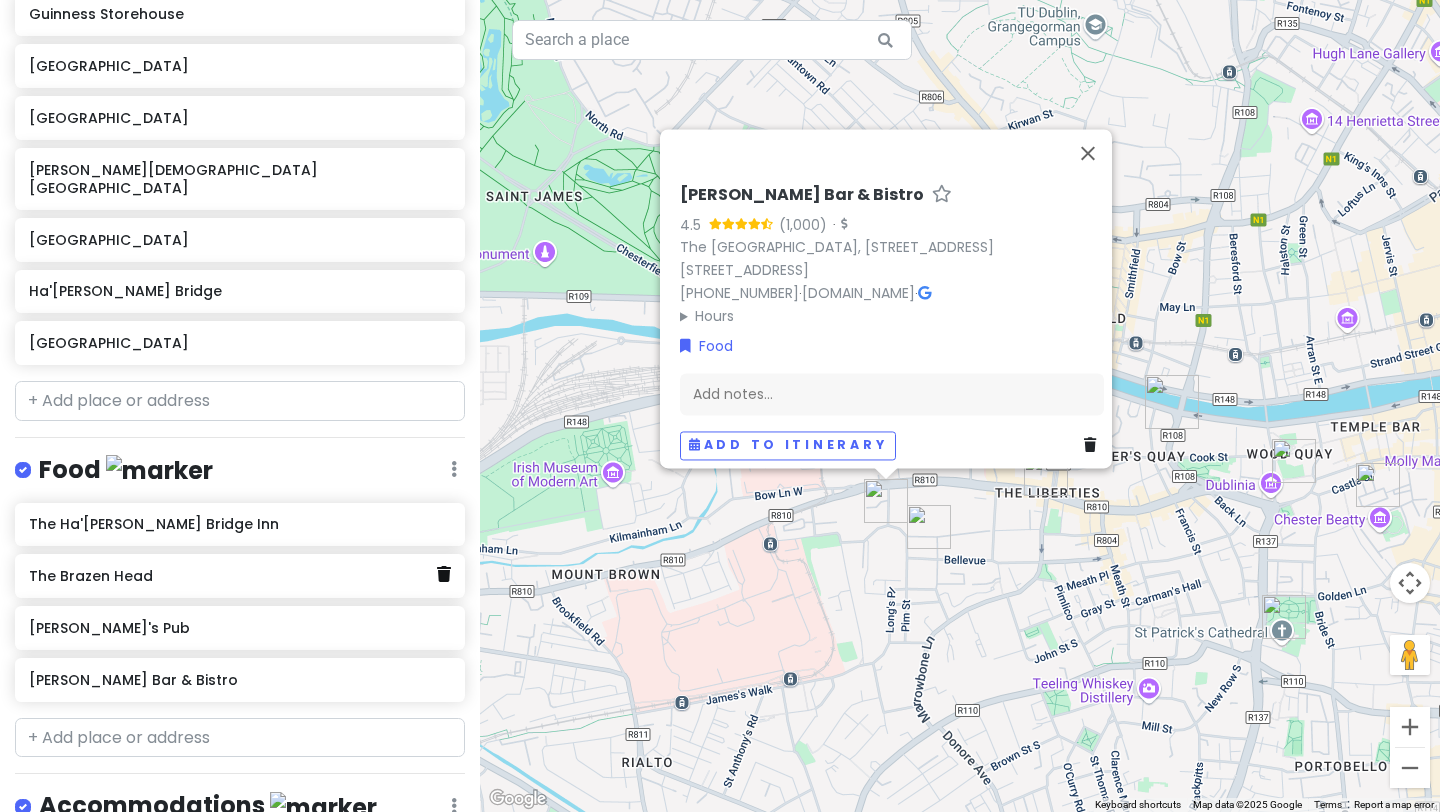click 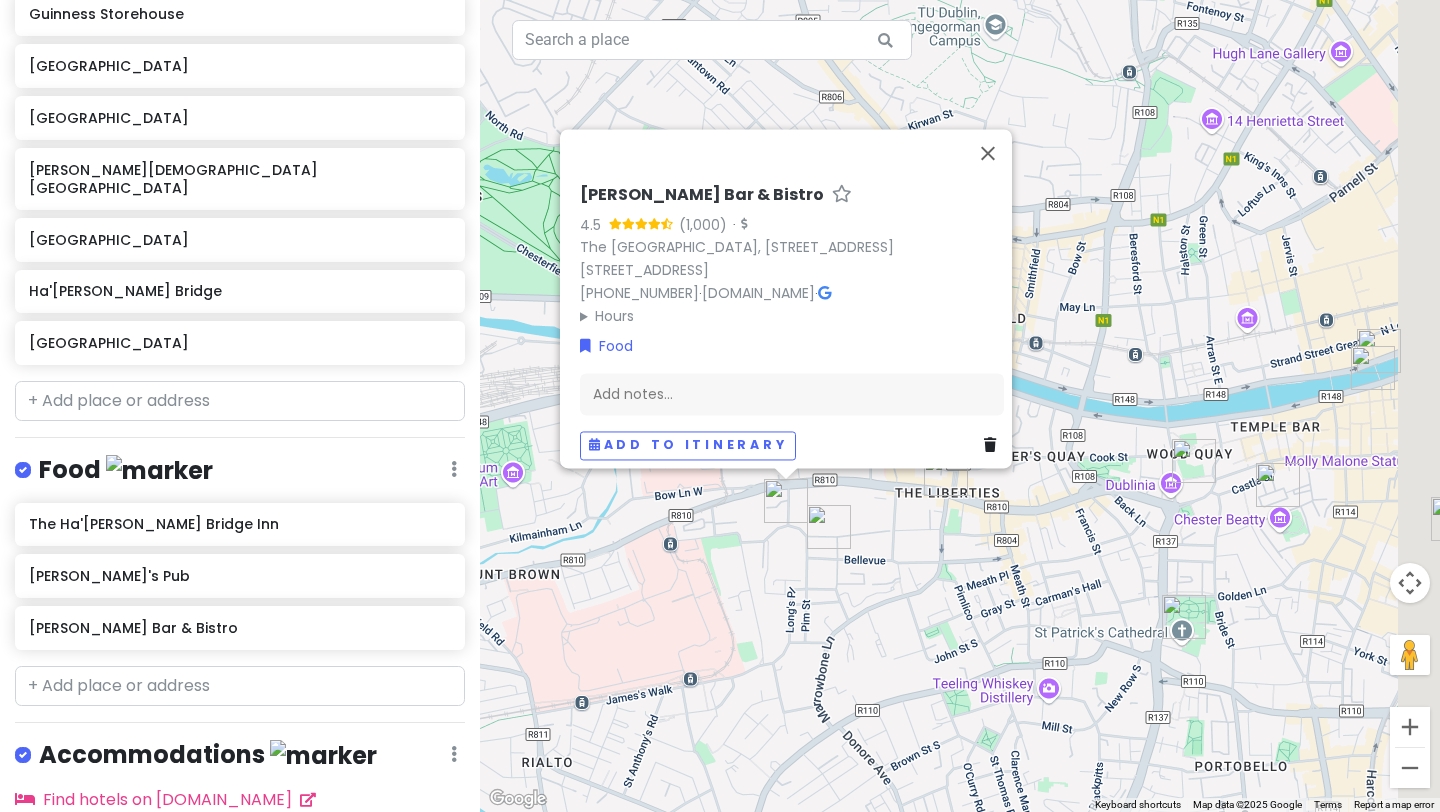 drag, startPoint x: 1232, startPoint y: 573, endPoint x: 1095, endPoint y: 573, distance: 137 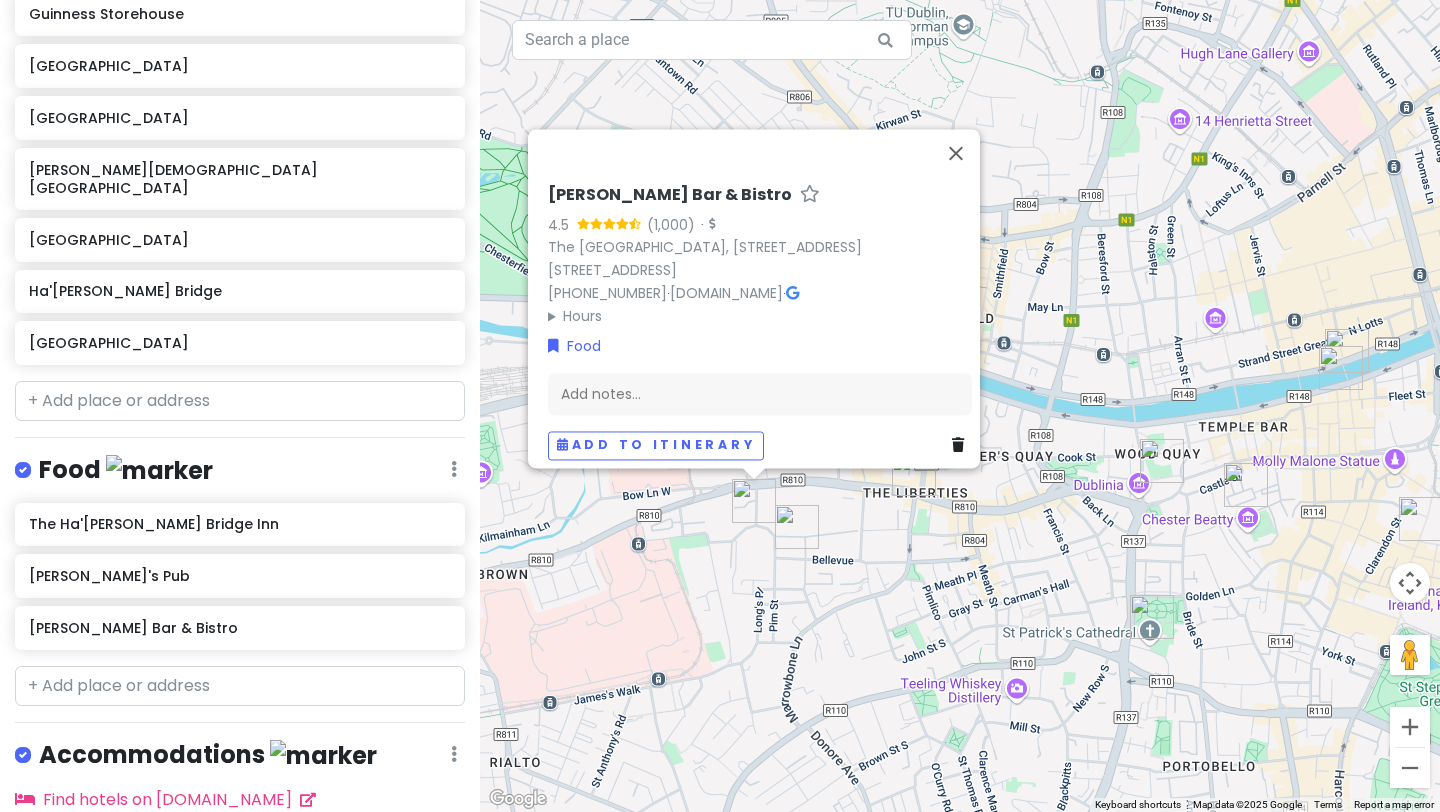 click on "[PERSON_NAME] Bar & Bistro 4.5        (1,000)    ·    The [GEOGRAPHIC_DATA], [STREET_ADDRESS] [STREET_ADDRESS] [PHONE_NUMBER]   ·   [DOMAIN_NAME]   ·   Hours [DATE]  10:00 AM – 11:30 PM [DATE]  10:00 AM – 11:30 PM [DATE]  10:00 AM – 11:30 PM [DATE]  10:00 AM – 11:30 PM [DATE]  10:00 AM – 12:30 AM [DATE]  10:00 AM – 12:30 AM [DATE]  12:00 – 11:00 PM Food Add notes...  Add to itinerary" at bounding box center (960, 406) 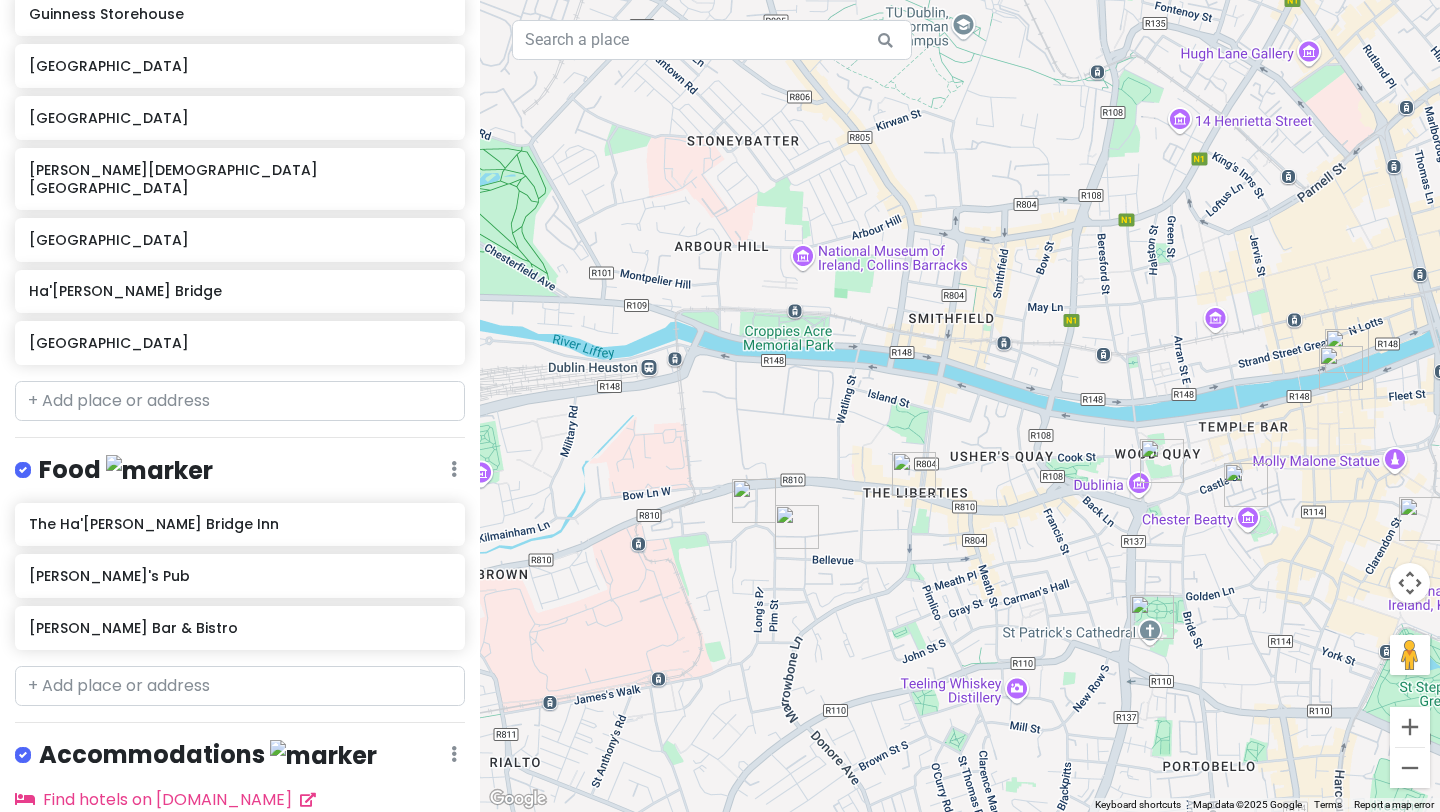 click at bounding box center (797, 527) 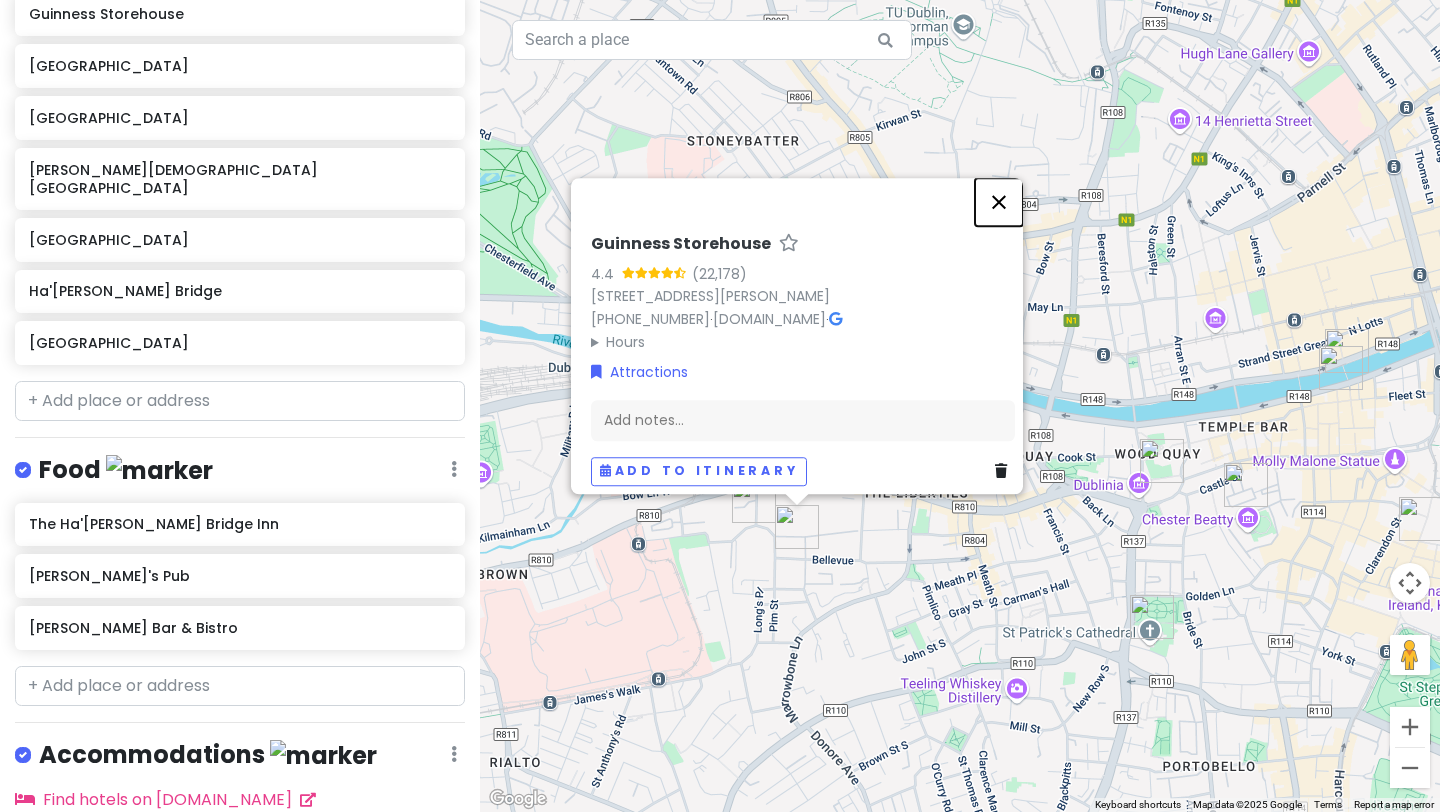click at bounding box center [999, 202] 